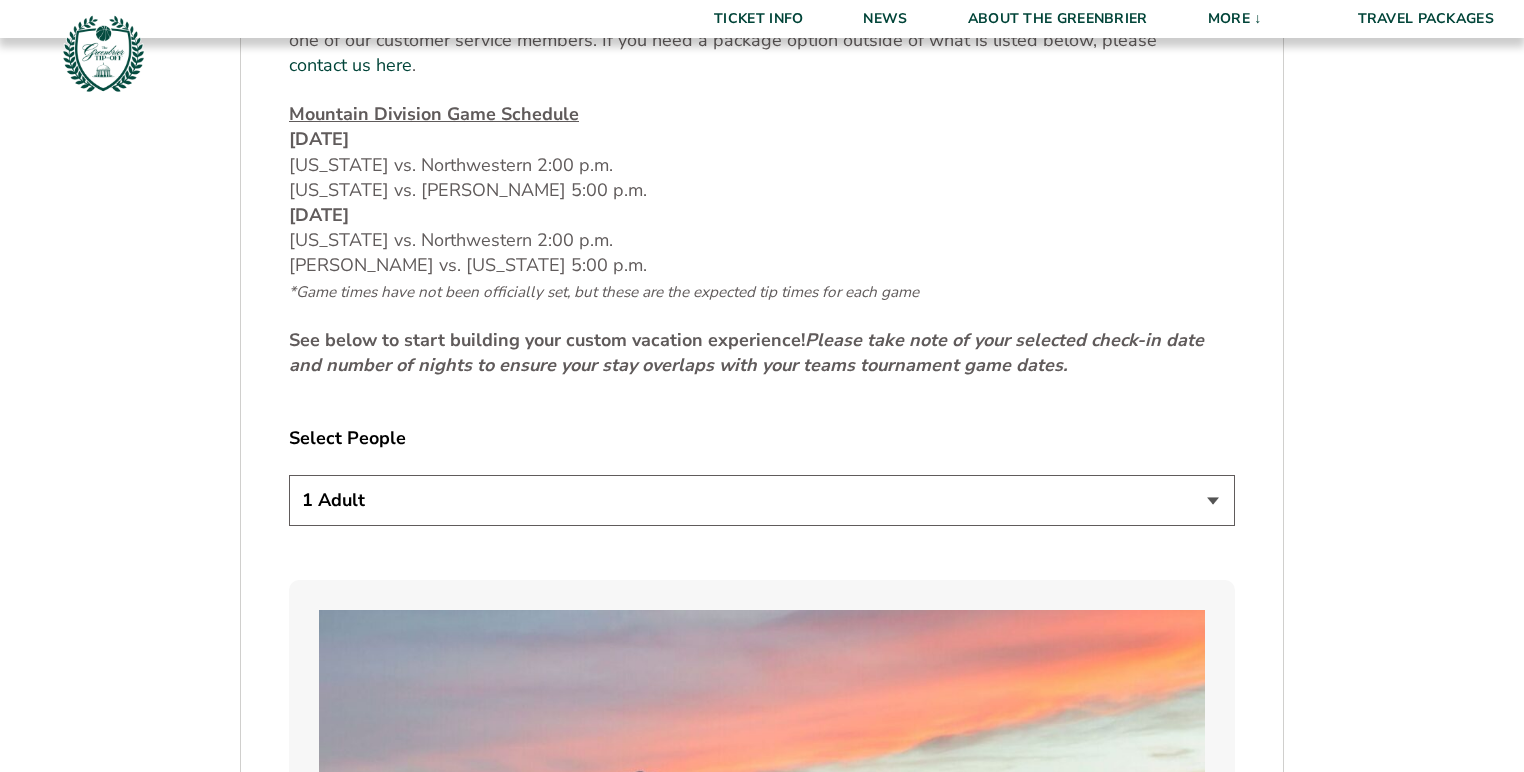 scroll, scrollTop: 880, scrollLeft: 0, axis: vertical 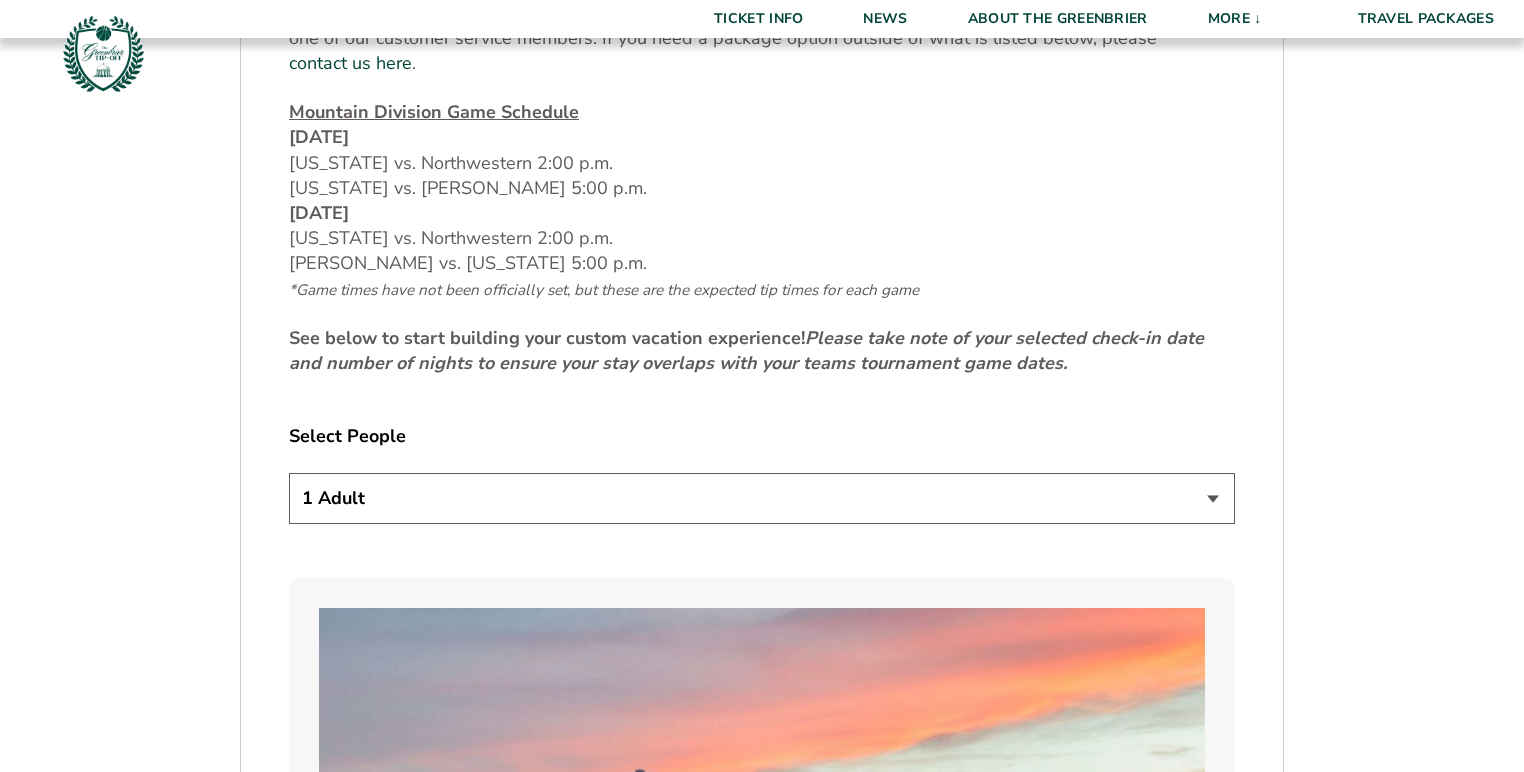 click on "1 Adult
2 Adults
3 Adults
4 Adults
2 Adults + 1 Child
2 Adults + 2 Children
2 Adults + 3 Children" at bounding box center [762, 498] 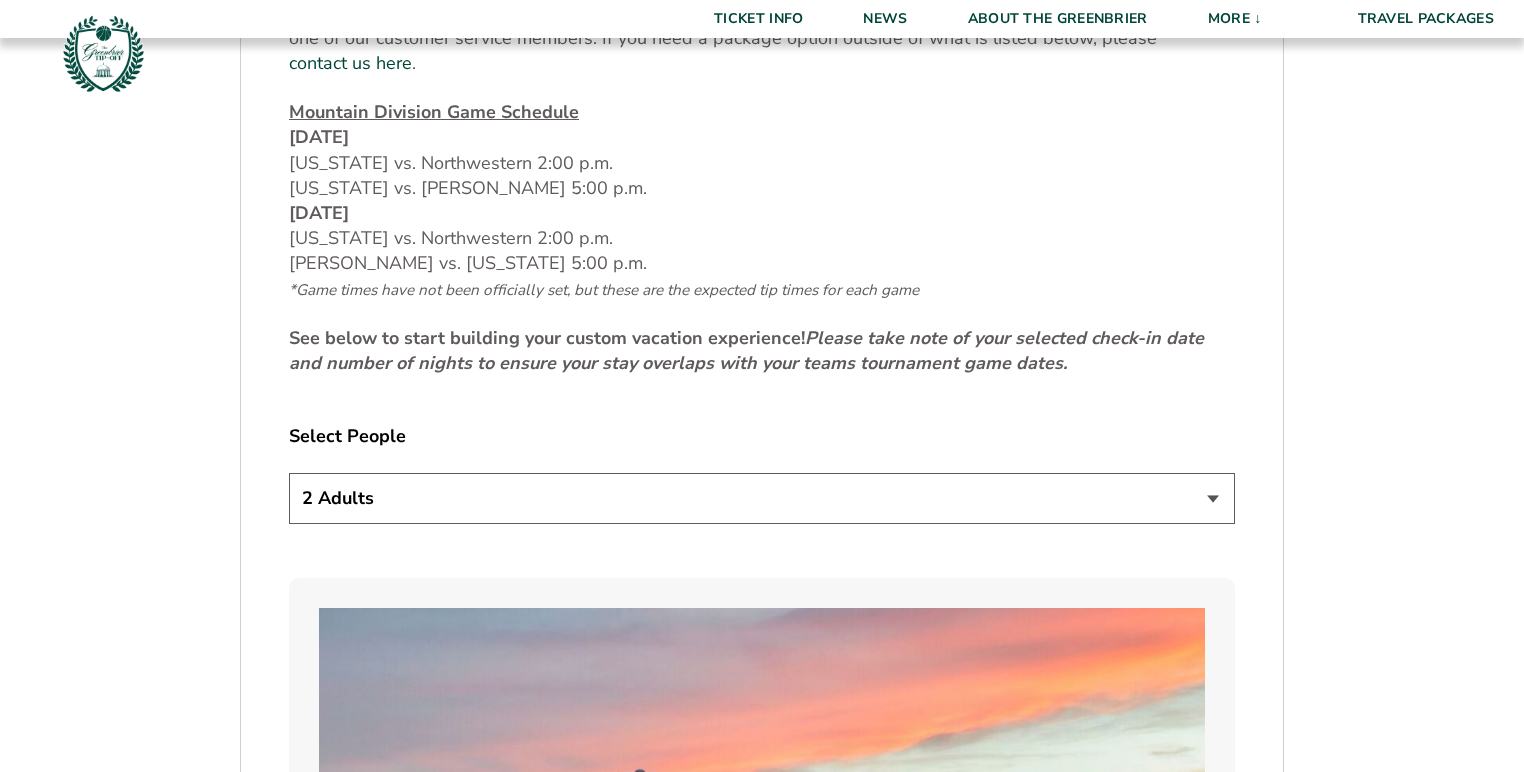 click on "1 Adult
2 Adults
3 Adults
4 Adults
2 Adults + 1 Child
2 Adults + 2 Children
2 Adults + 3 Children" at bounding box center (762, 498) 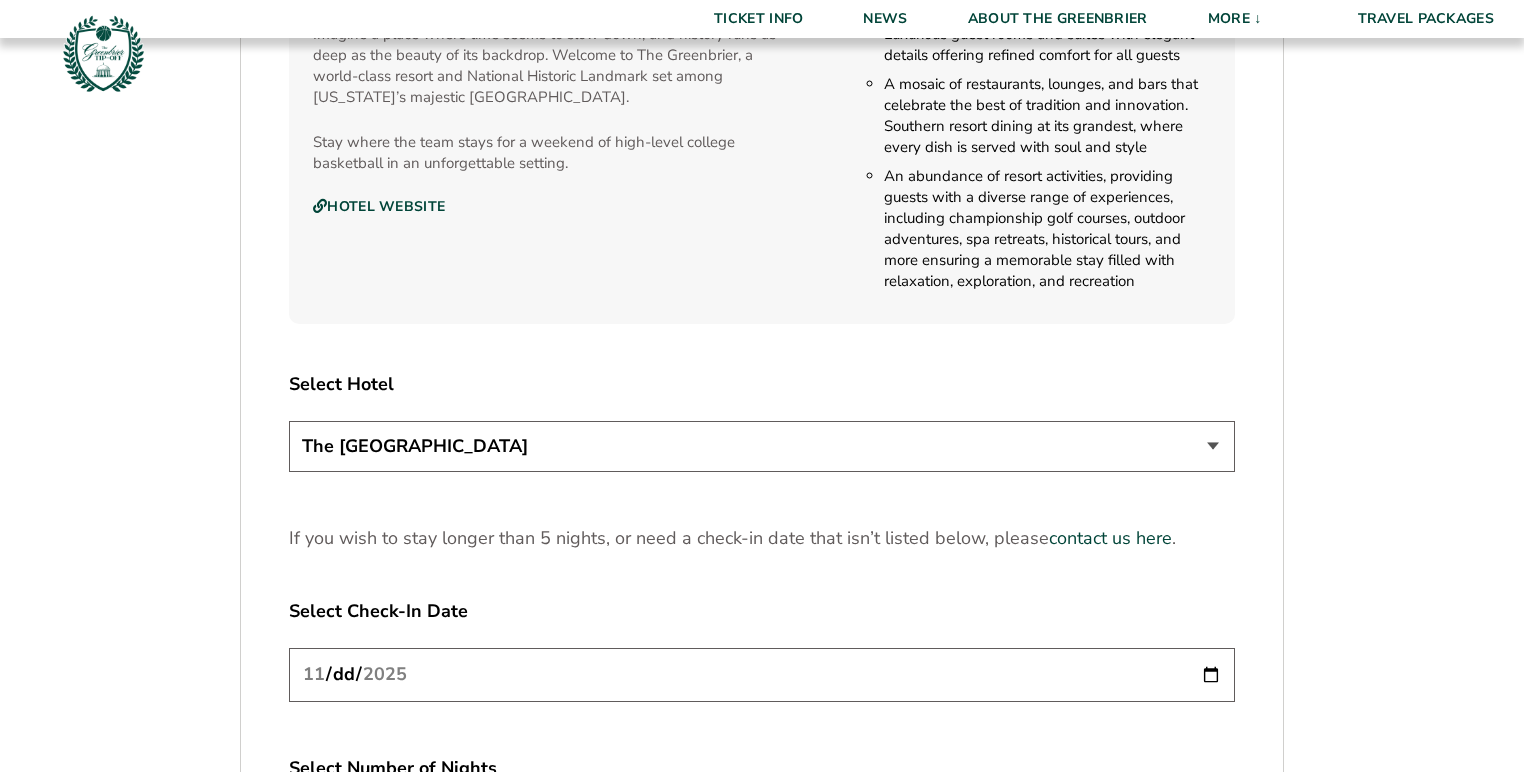 scroll, scrollTop: 2320, scrollLeft: 0, axis: vertical 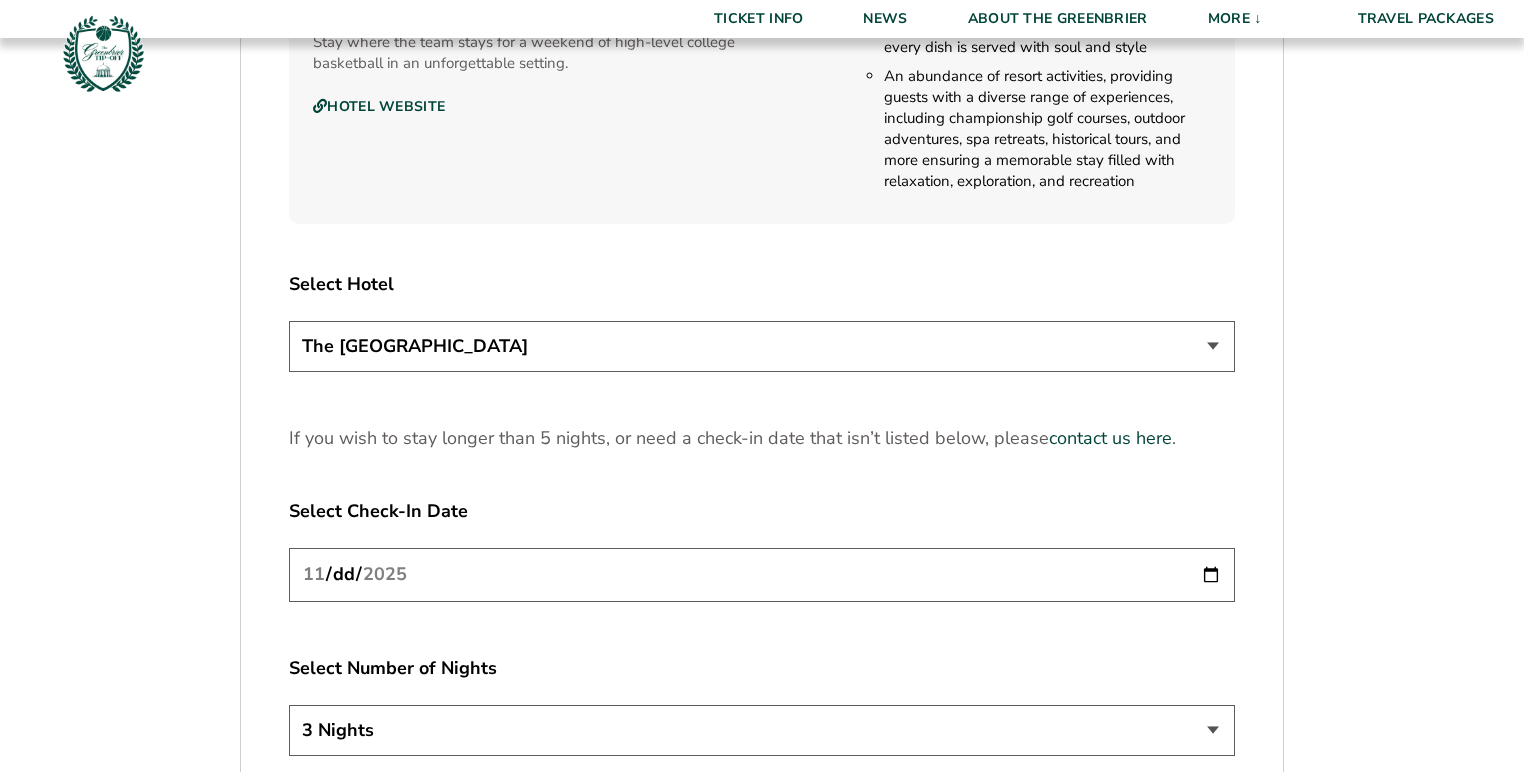 click on "[DATE]" at bounding box center [762, 574] 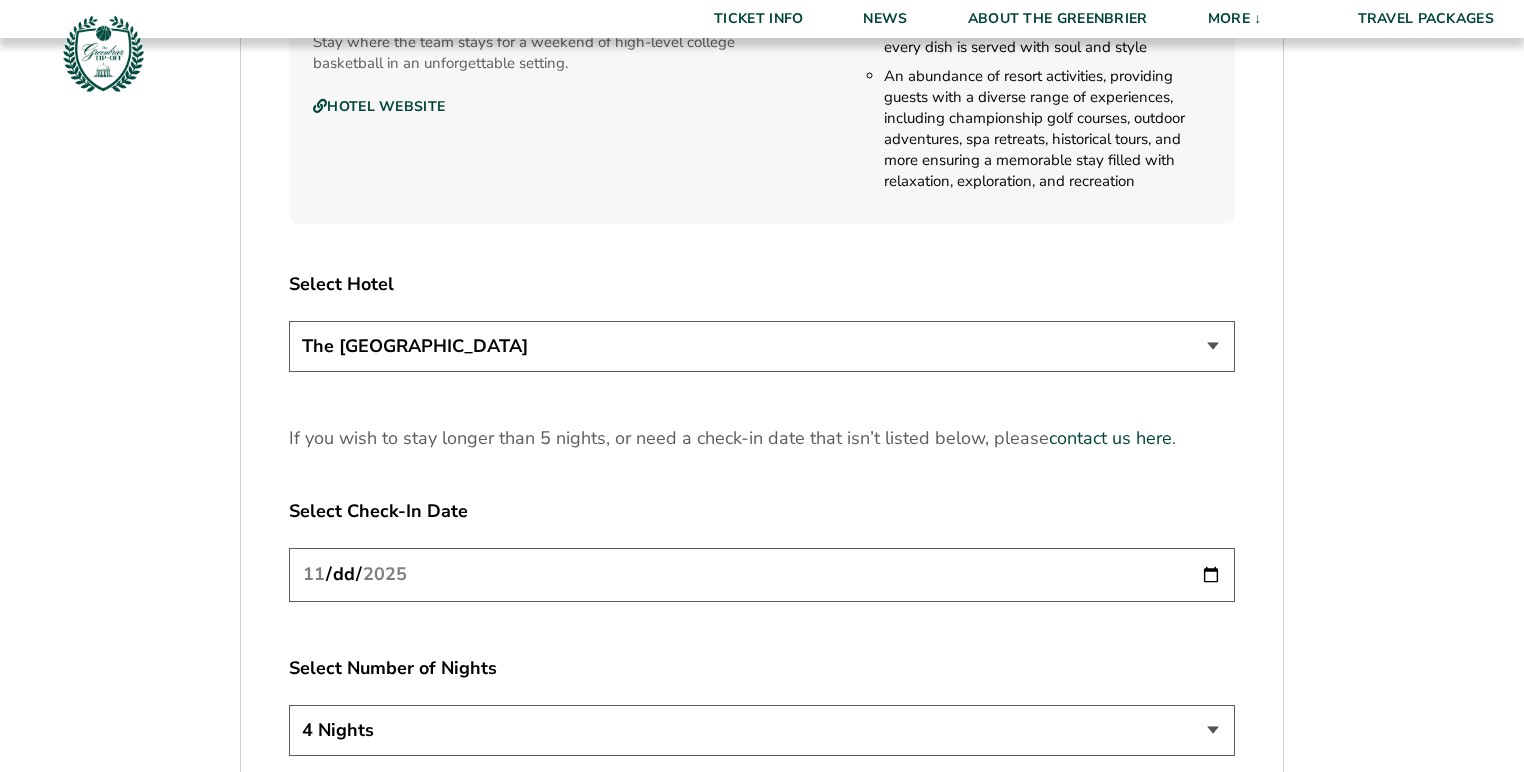 click on "3 Nights
4 Nights
5 Nights" at bounding box center [762, 730] 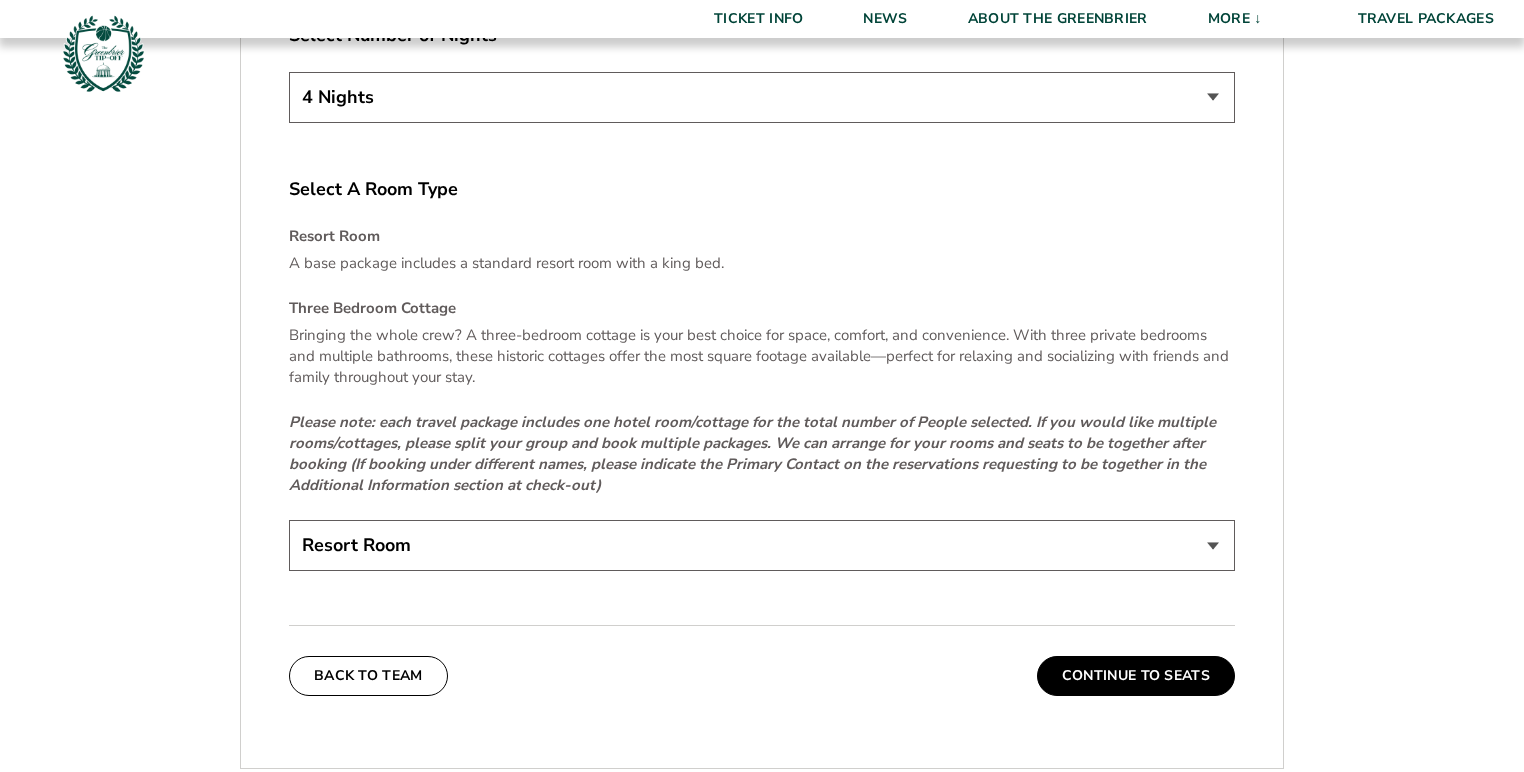scroll, scrollTop: 2960, scrollLeft: 0, axis: vertical 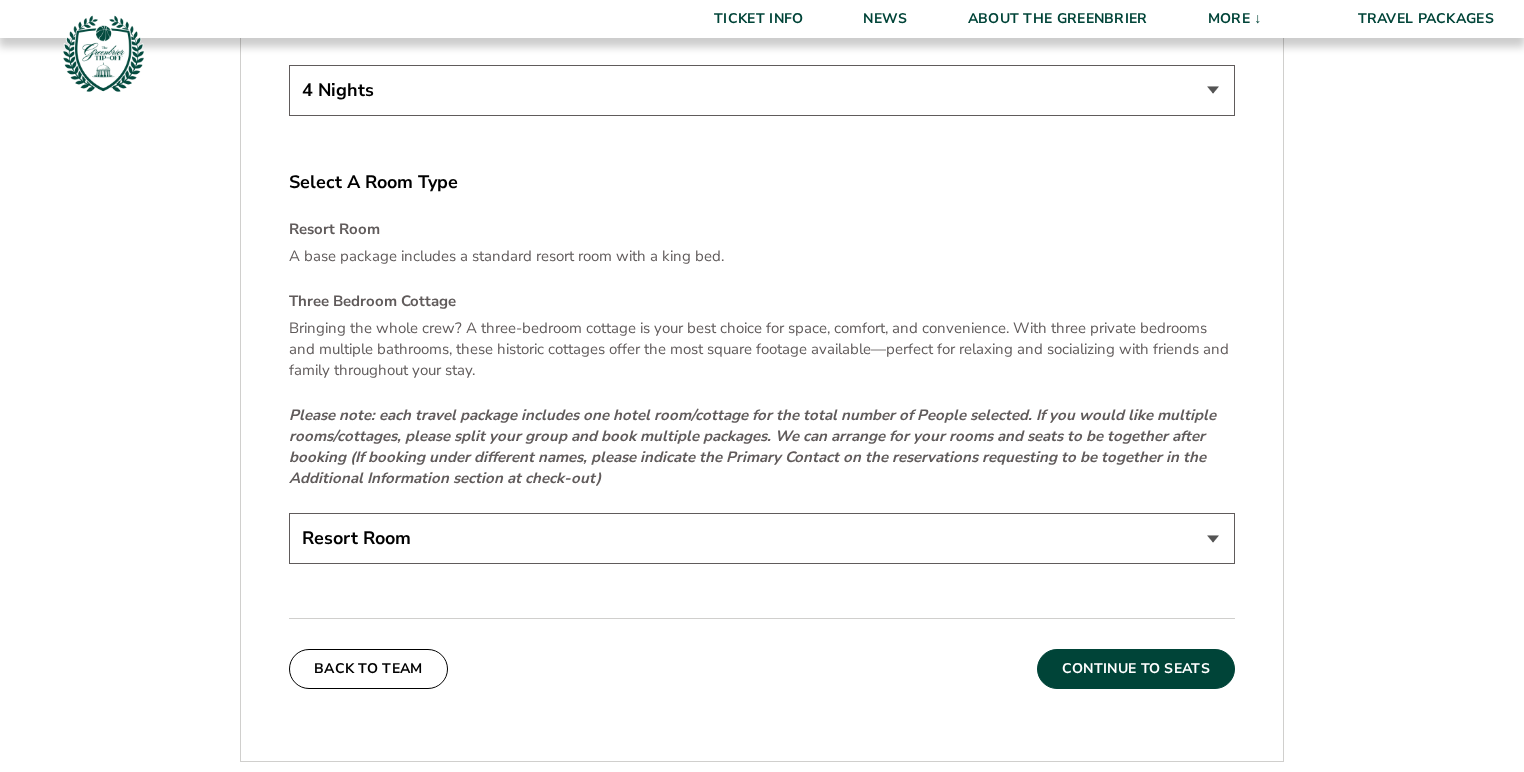 click on "Continue To Seats" at bounding box center (1136, 669) 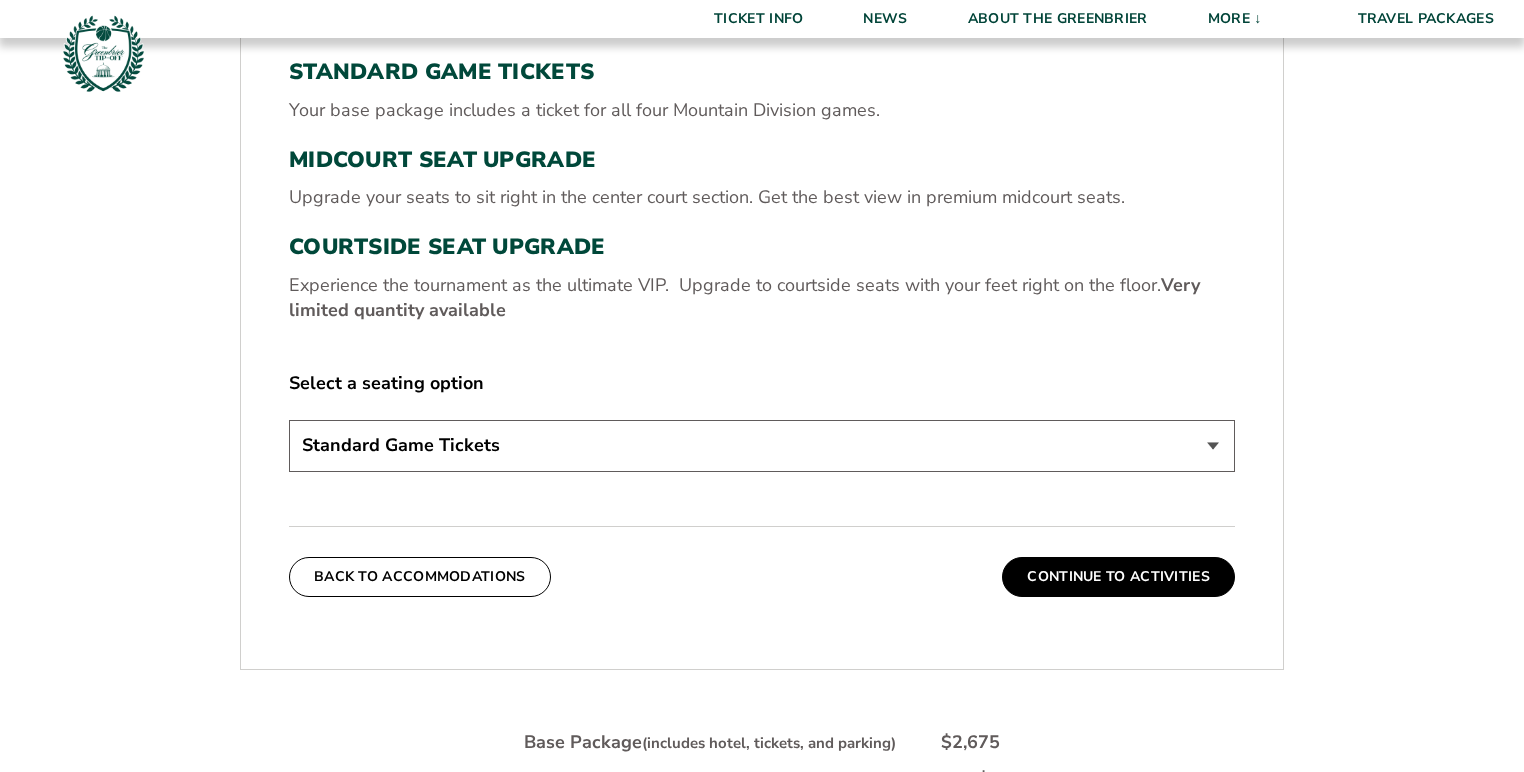 scroll, scrollTop: 764, scrollLeft: 0, axis: vertical 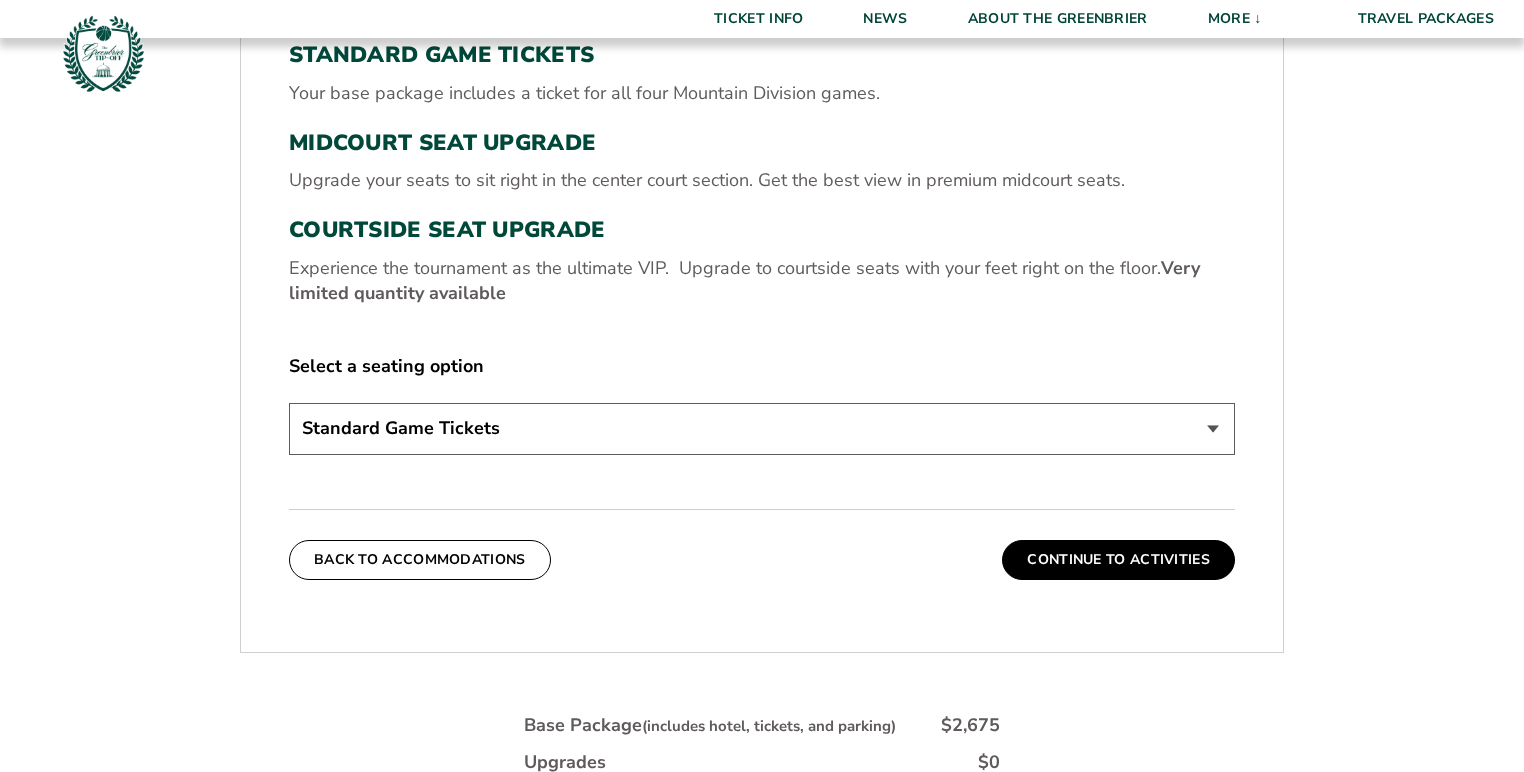 click on "Standard Game Tickets
Midcourt Seat Upgrade (+$130 per person)
Courtside Seat Upgrade (+$590 per person)" at bounding box center (762, 428) 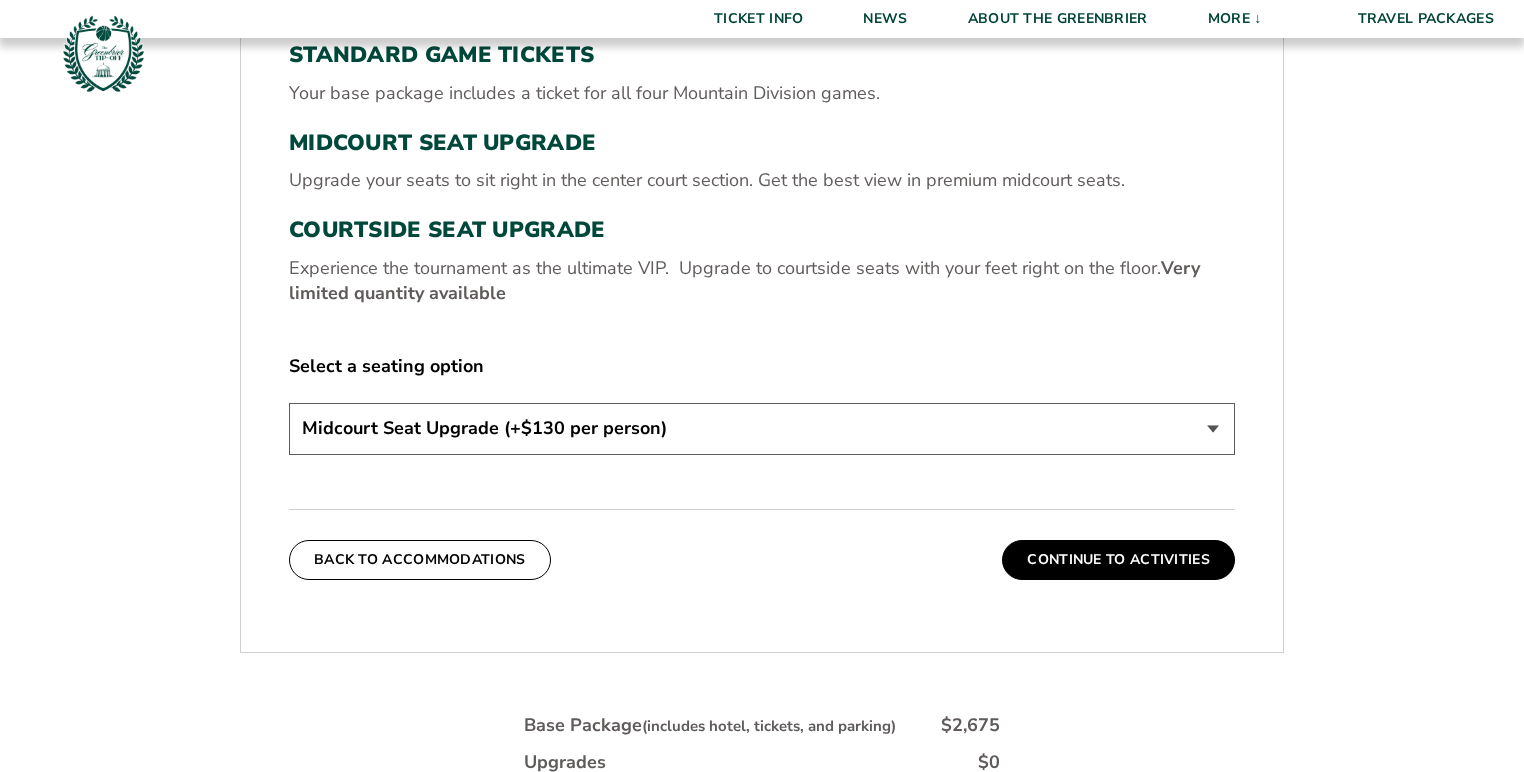 click on "Standard Game Tickets
Midcourt Seat Upgrade (+$130 per person)
Courtside Seat Upgrade (+$590 per person)" at bounding box center (762, 428) 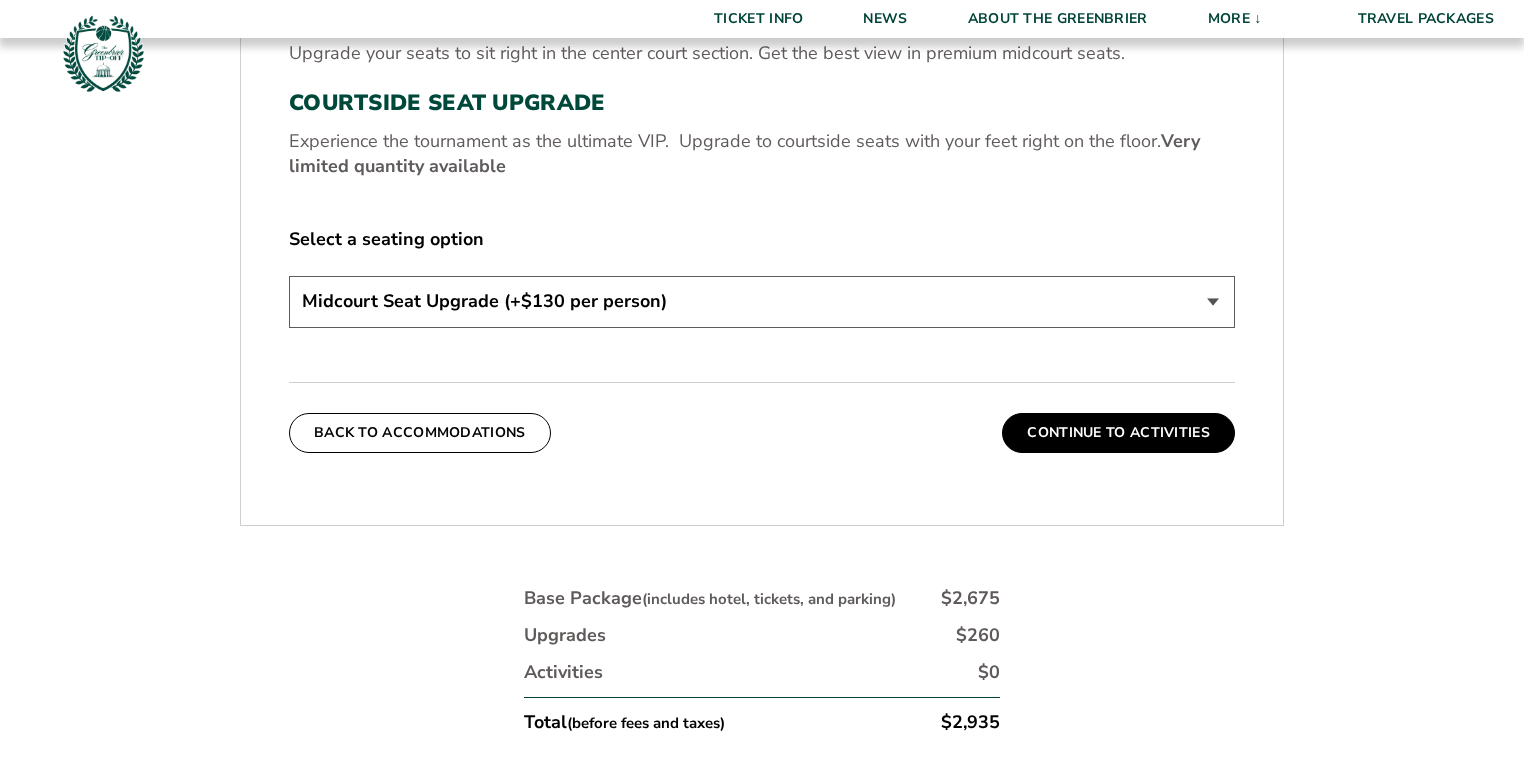 scroll, scrollTop: 1004, scrollLeft: 0, axis: vertical 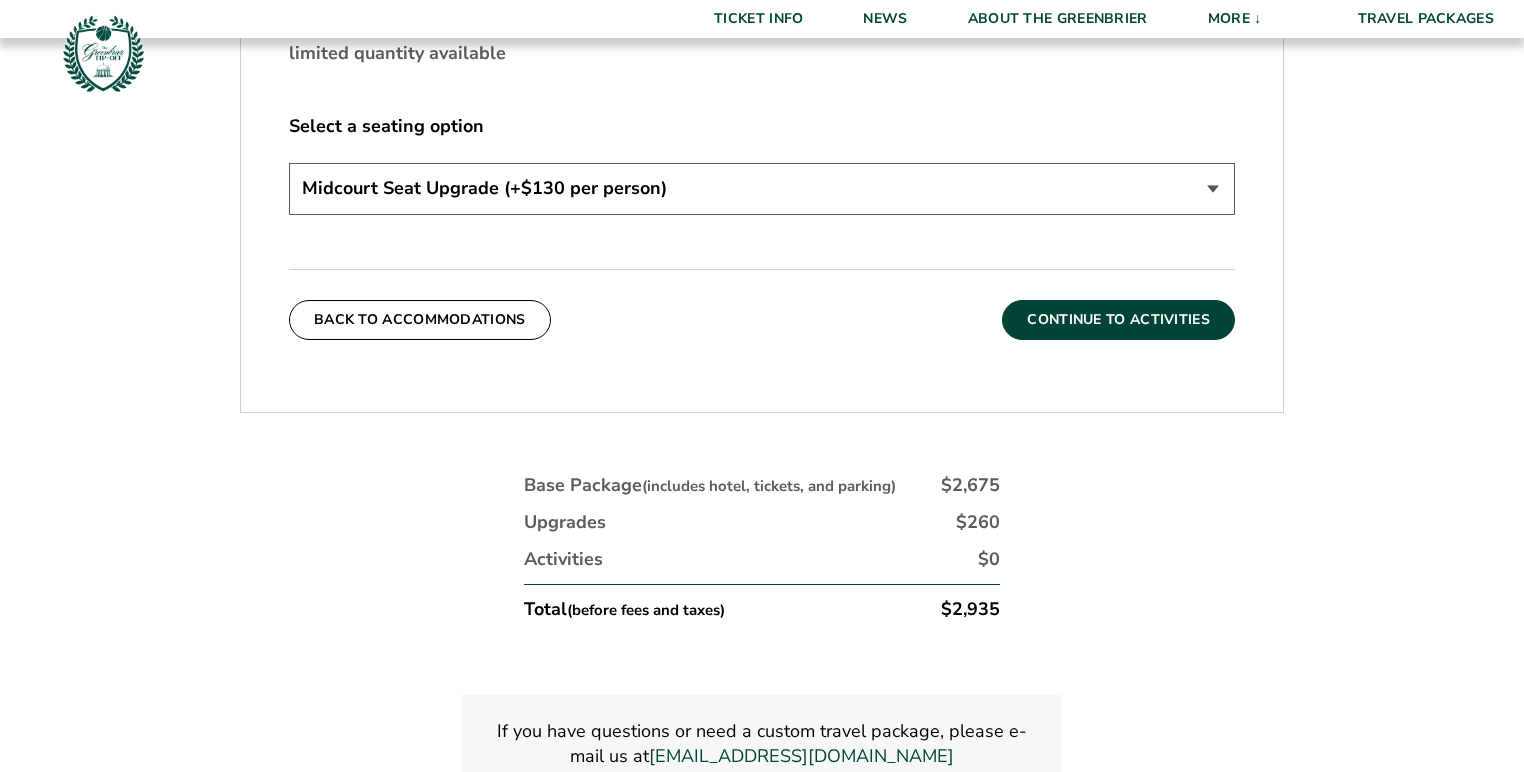 click on "Continue To Activities" at bounding box center [1118, 320] 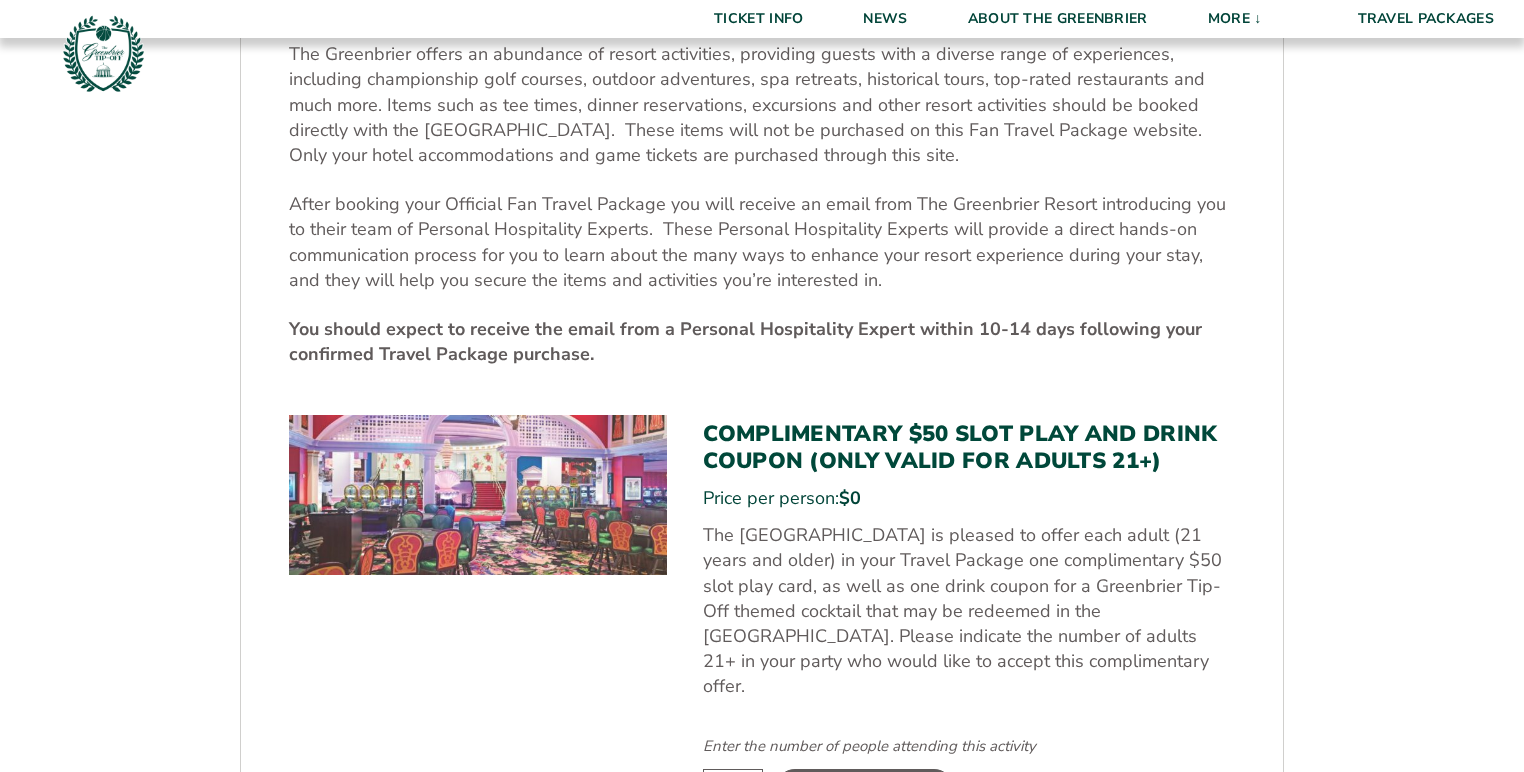 scroll, scrollTop: 924, scrollLeft: 0, axis: vertical 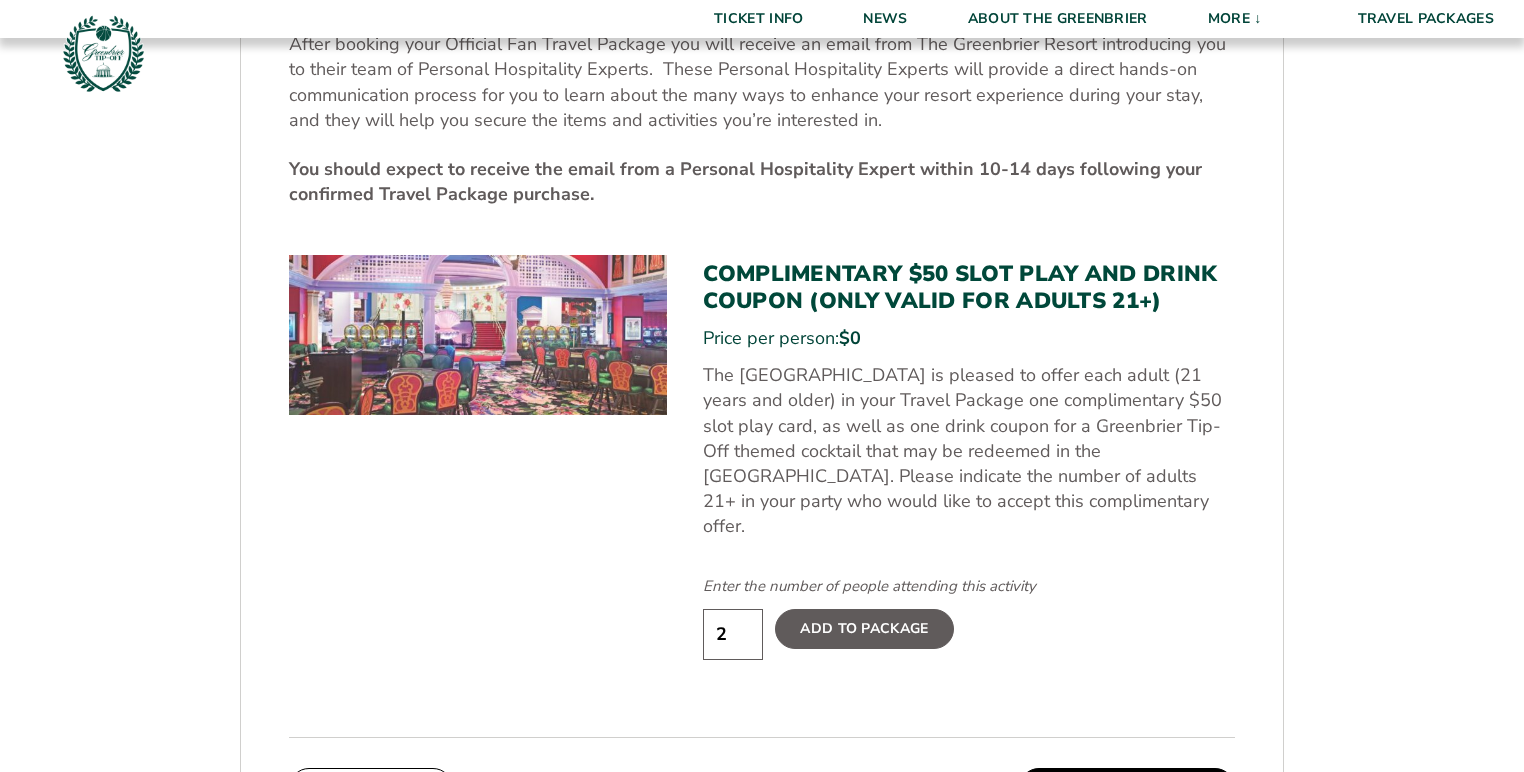 type on "2" 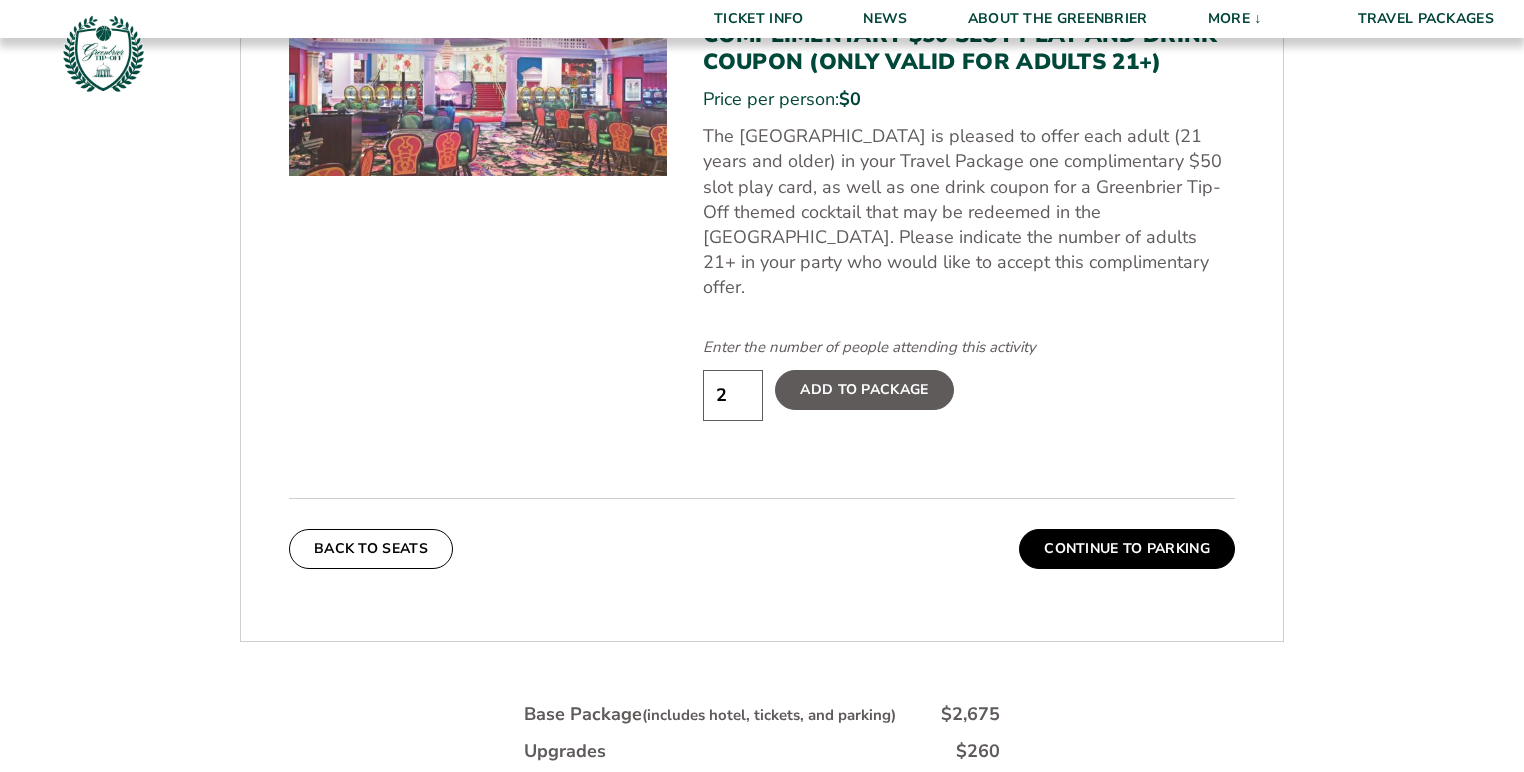 scroll, scrollTop: 1164, scrollLeft: 0, axis: vertical 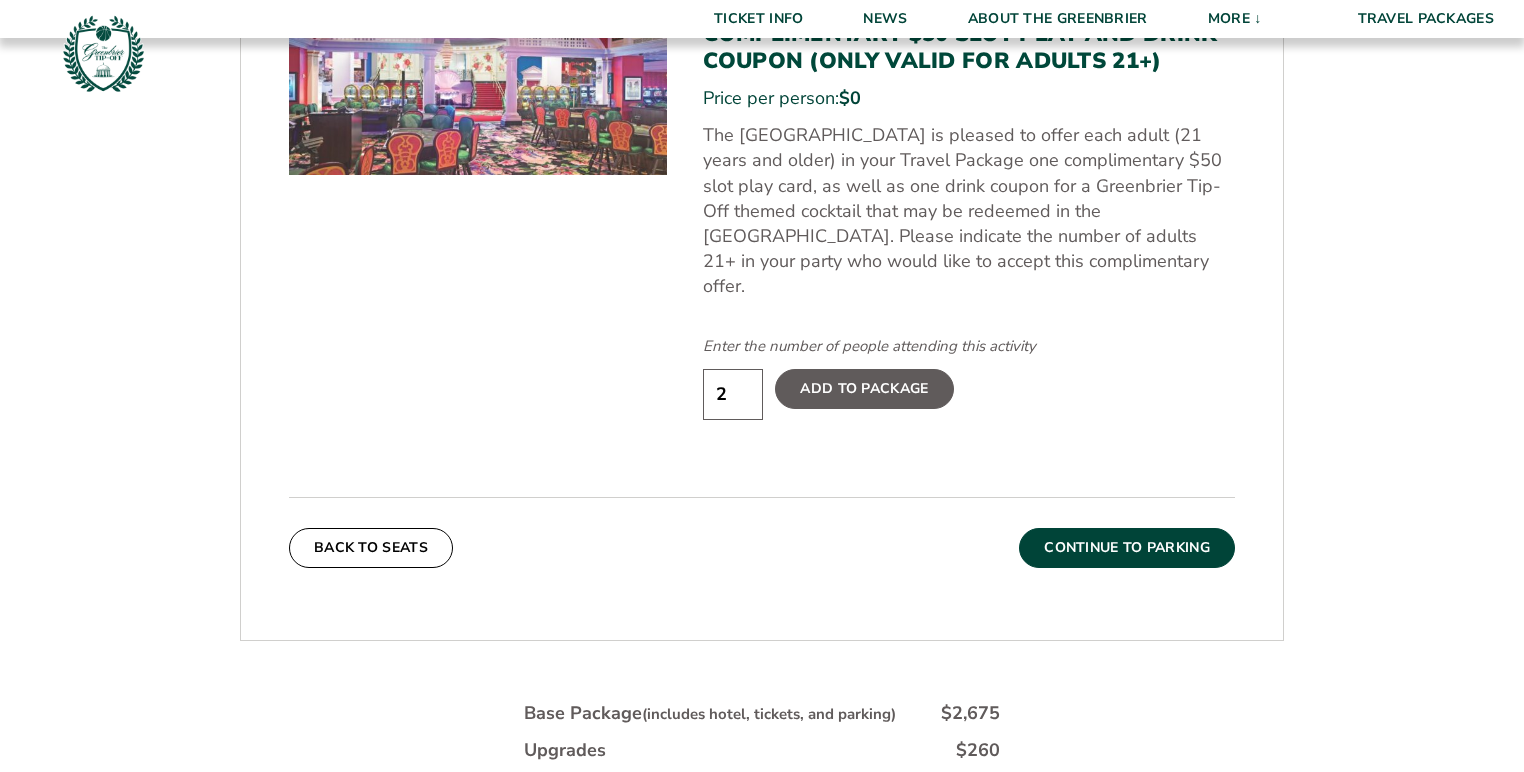 click on "Continue To Parking" at bounding box center (1127, 548) 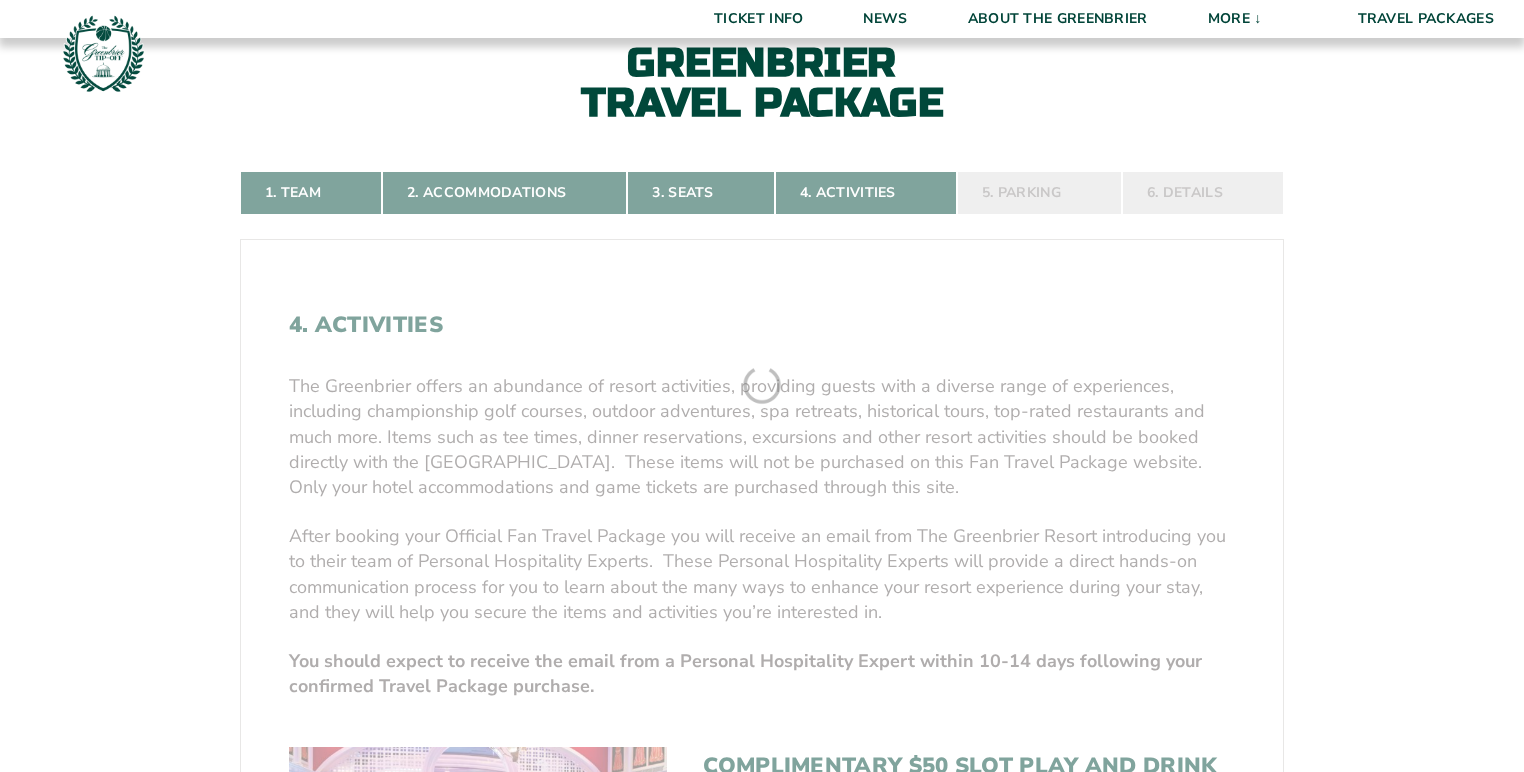 scroll, scrollTop: 364, scrollLeft: 0, axis: vertical 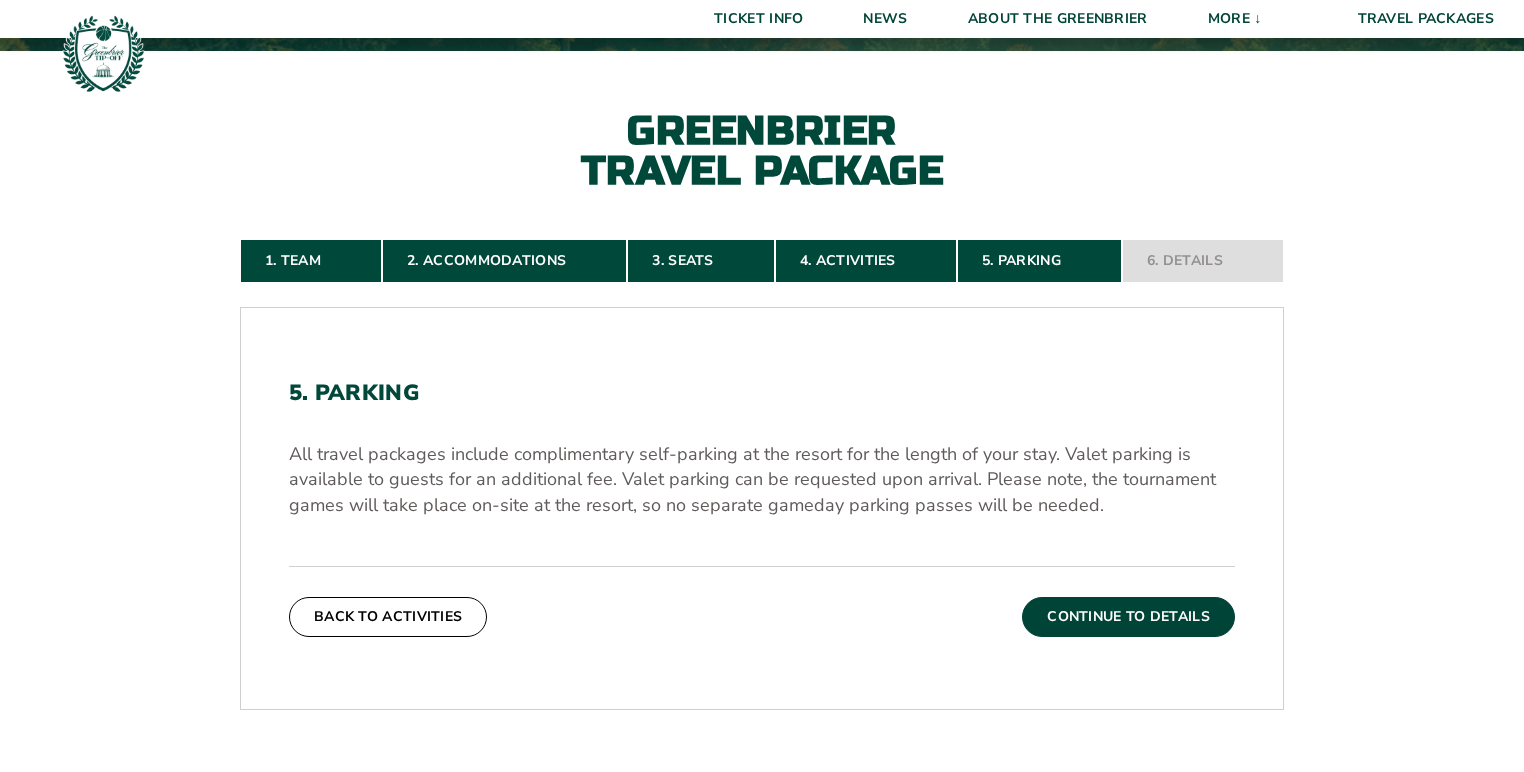 click on "Continue To Details" at bounding box center (1128, 617) 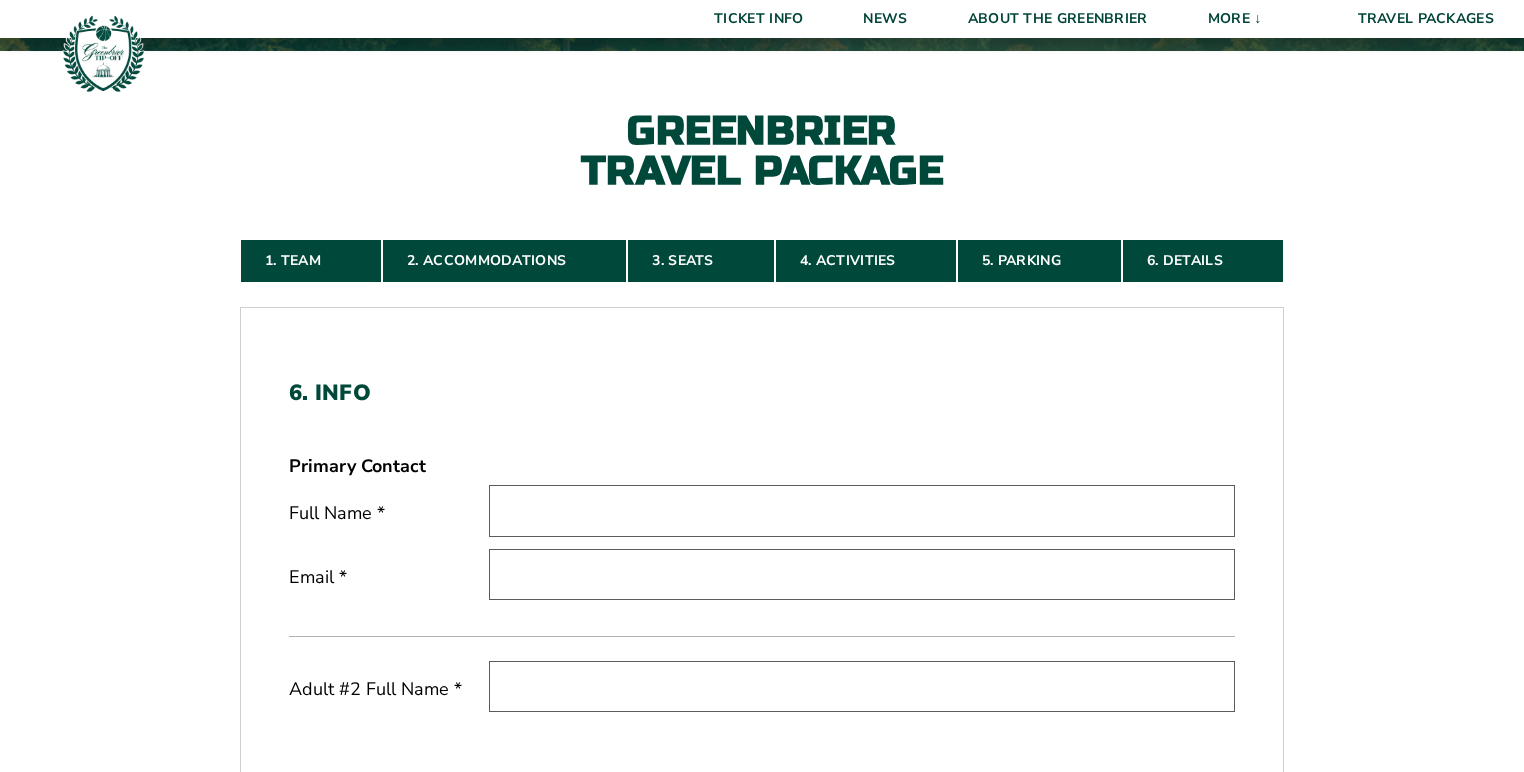 click at bounding box center (862, 510) 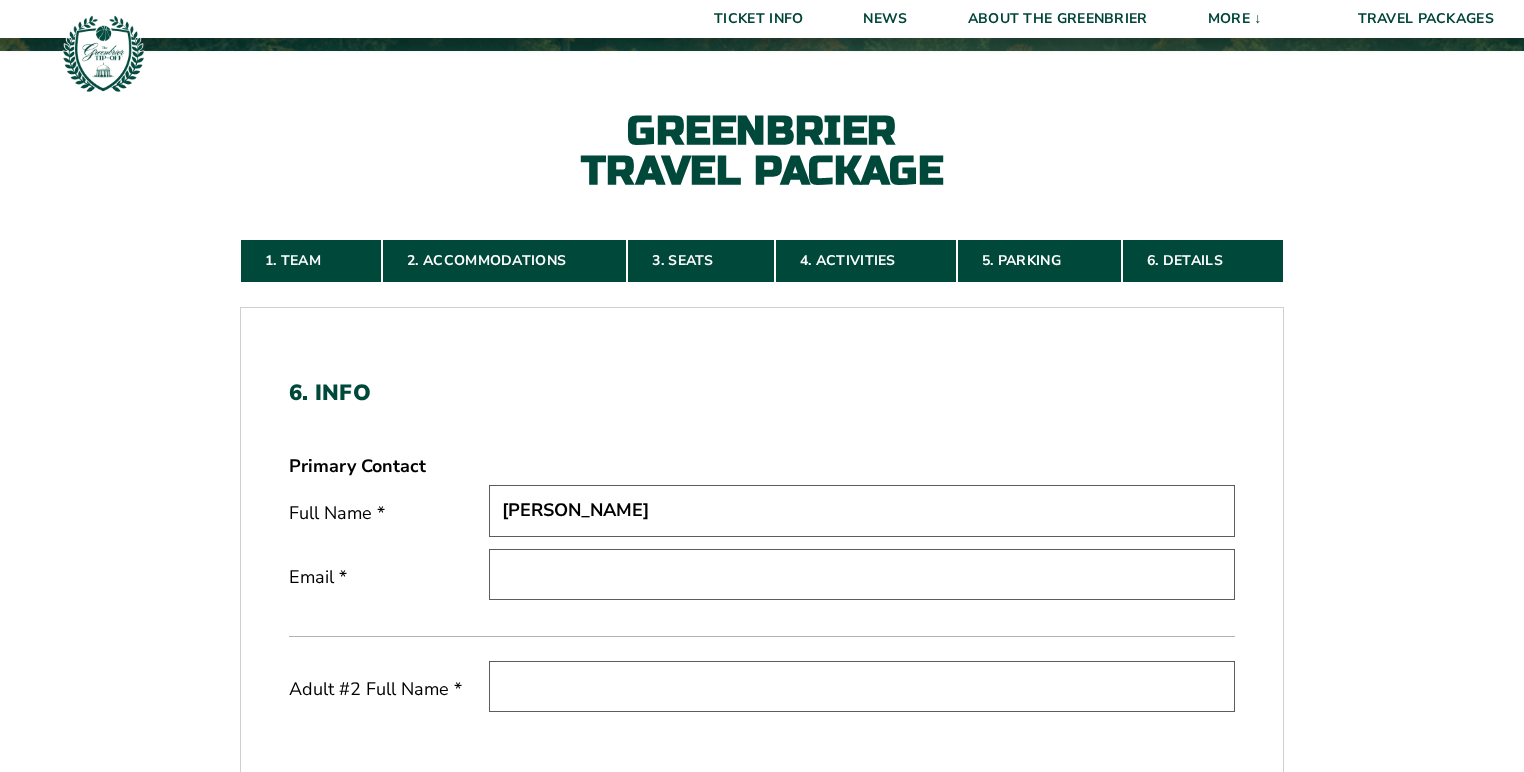type on "[EMAIL_ADDRESS][DOMAIN_NAME]" 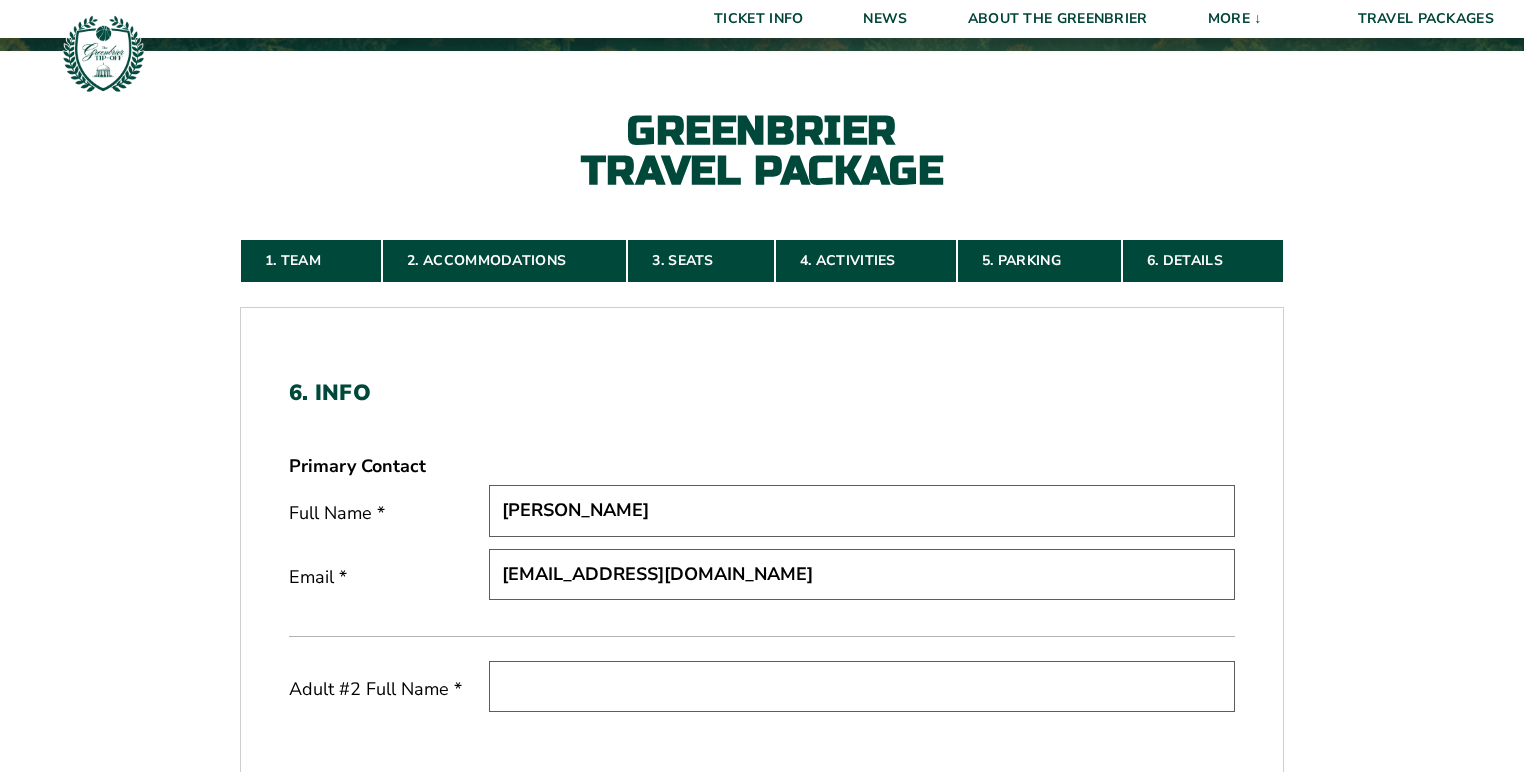 type on "[PERSON_NAME]" 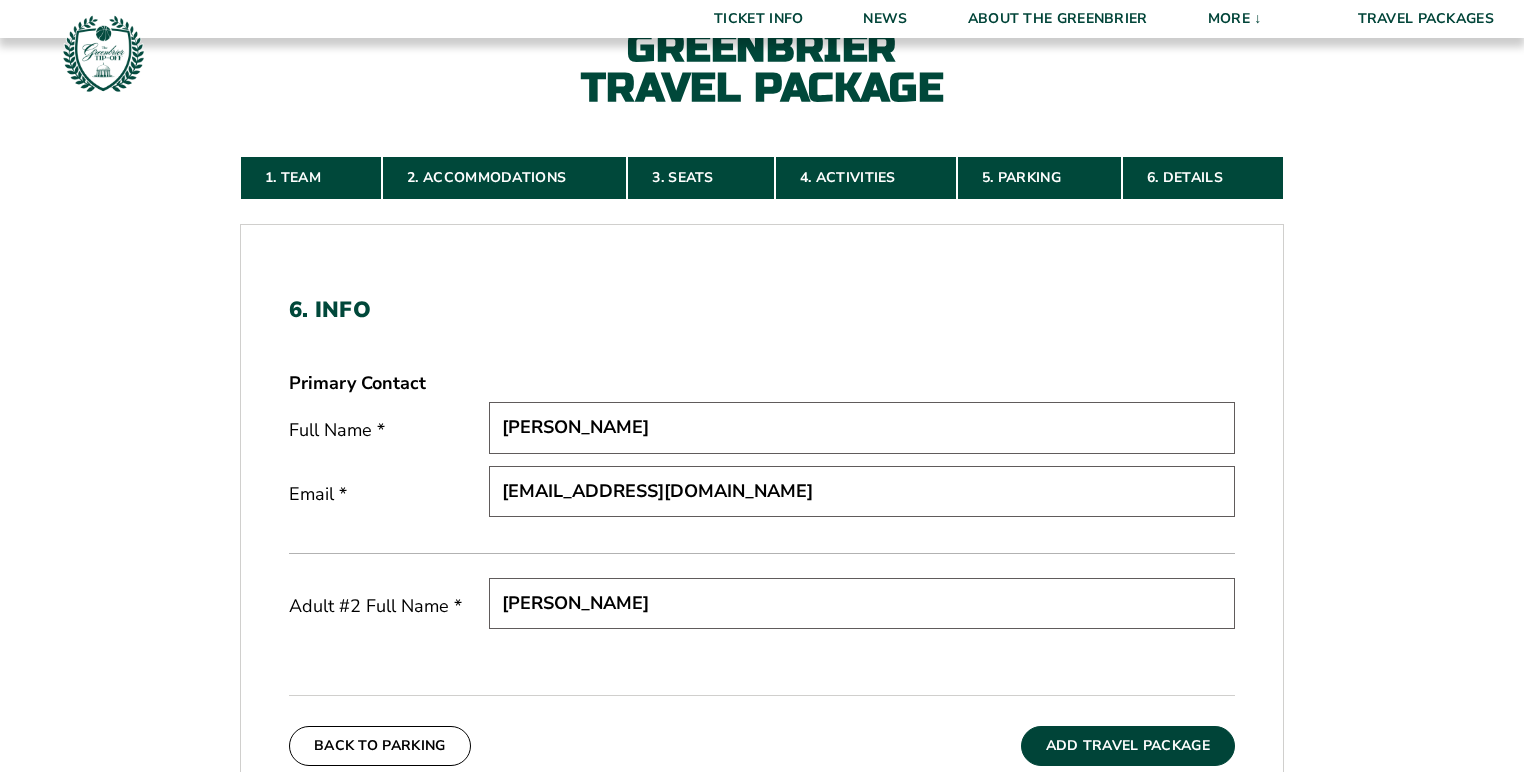scroll, scrollTop: 524, scrollLeft: 0, axis: vertical 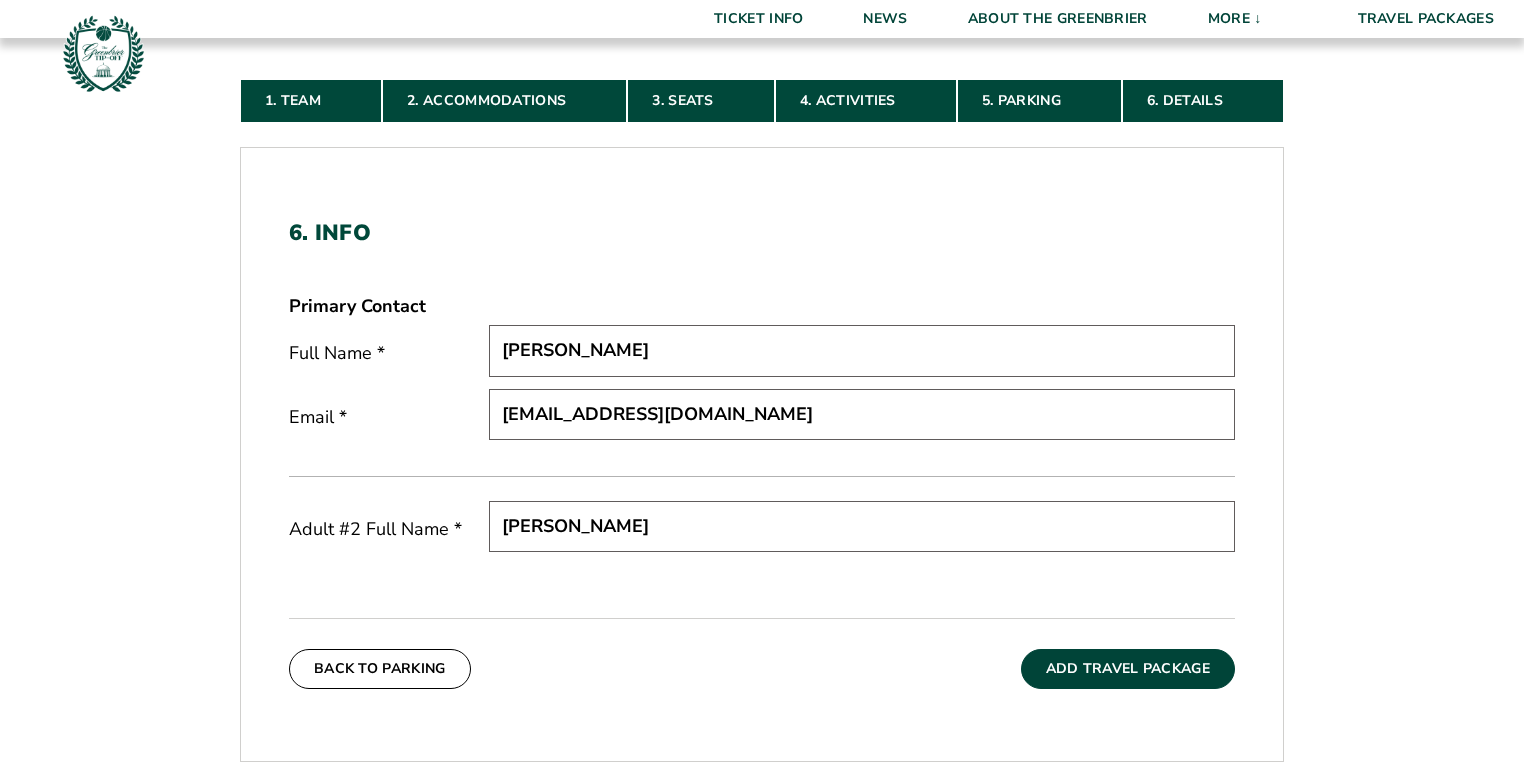 click on "Add Travel Package" at bounding box center (1128, 669) 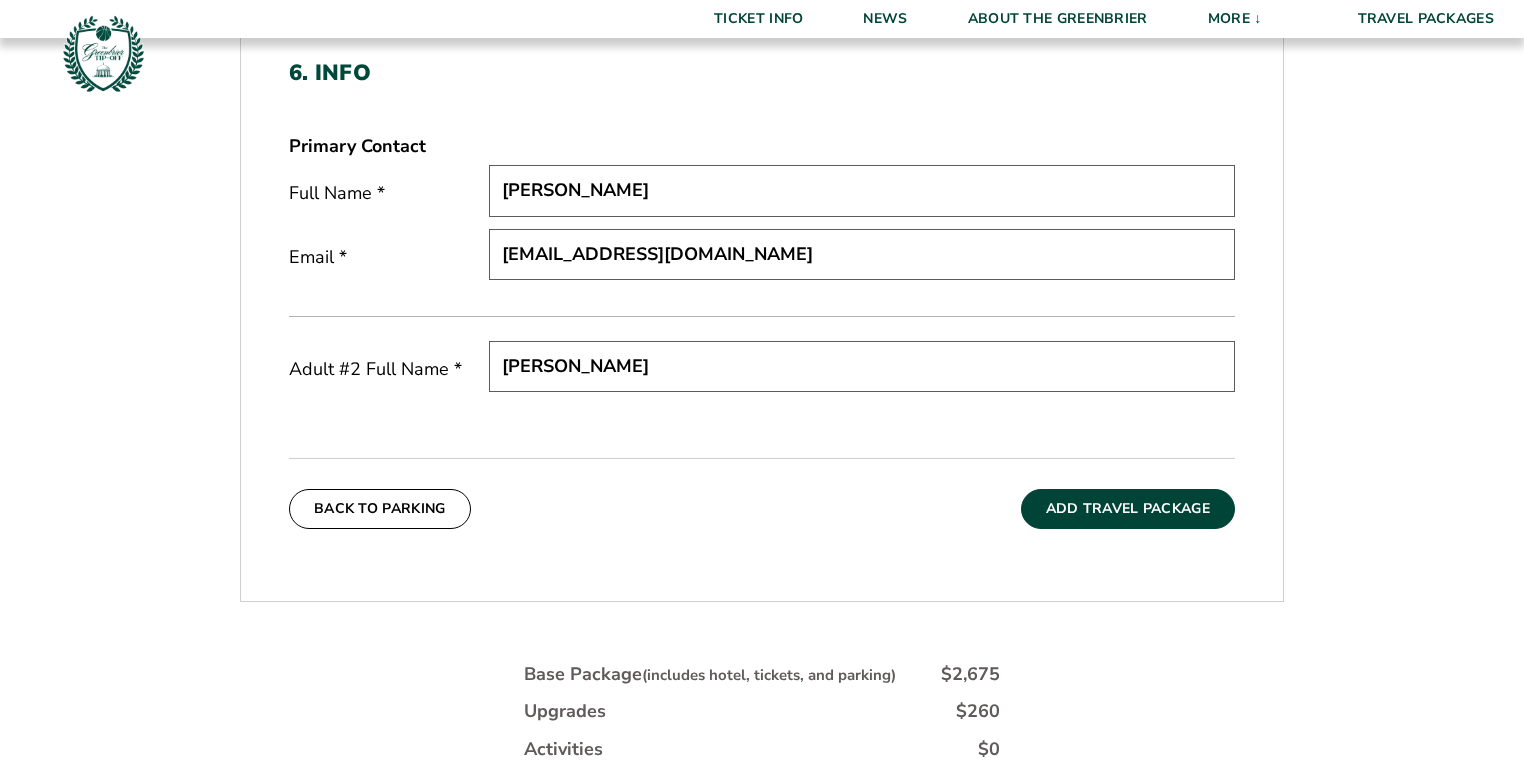 scroll, scrollTop: 764, scrollLeft: 0, axis: vertical 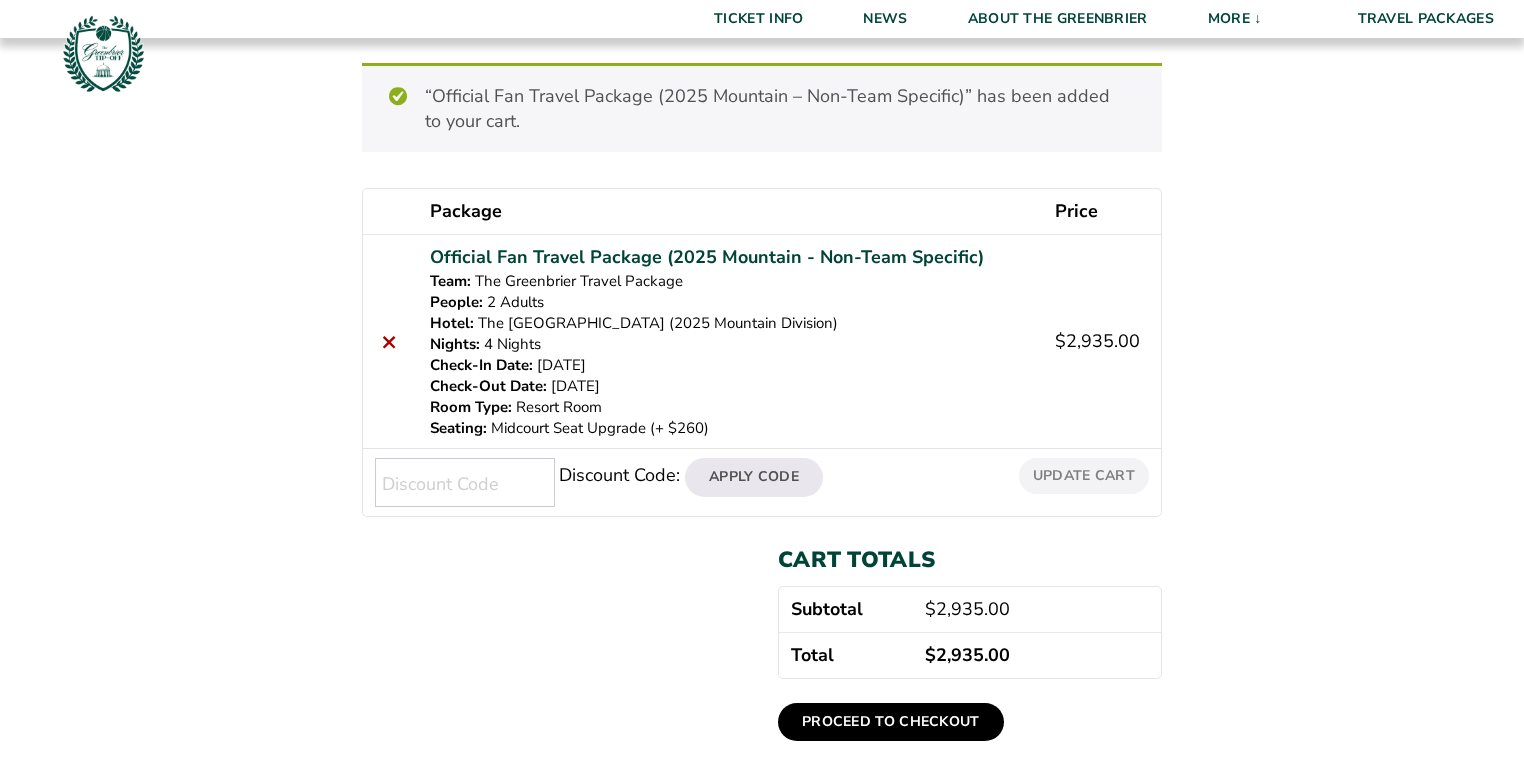 click on "Proceed to checkout" at bounding box center (891, 722) 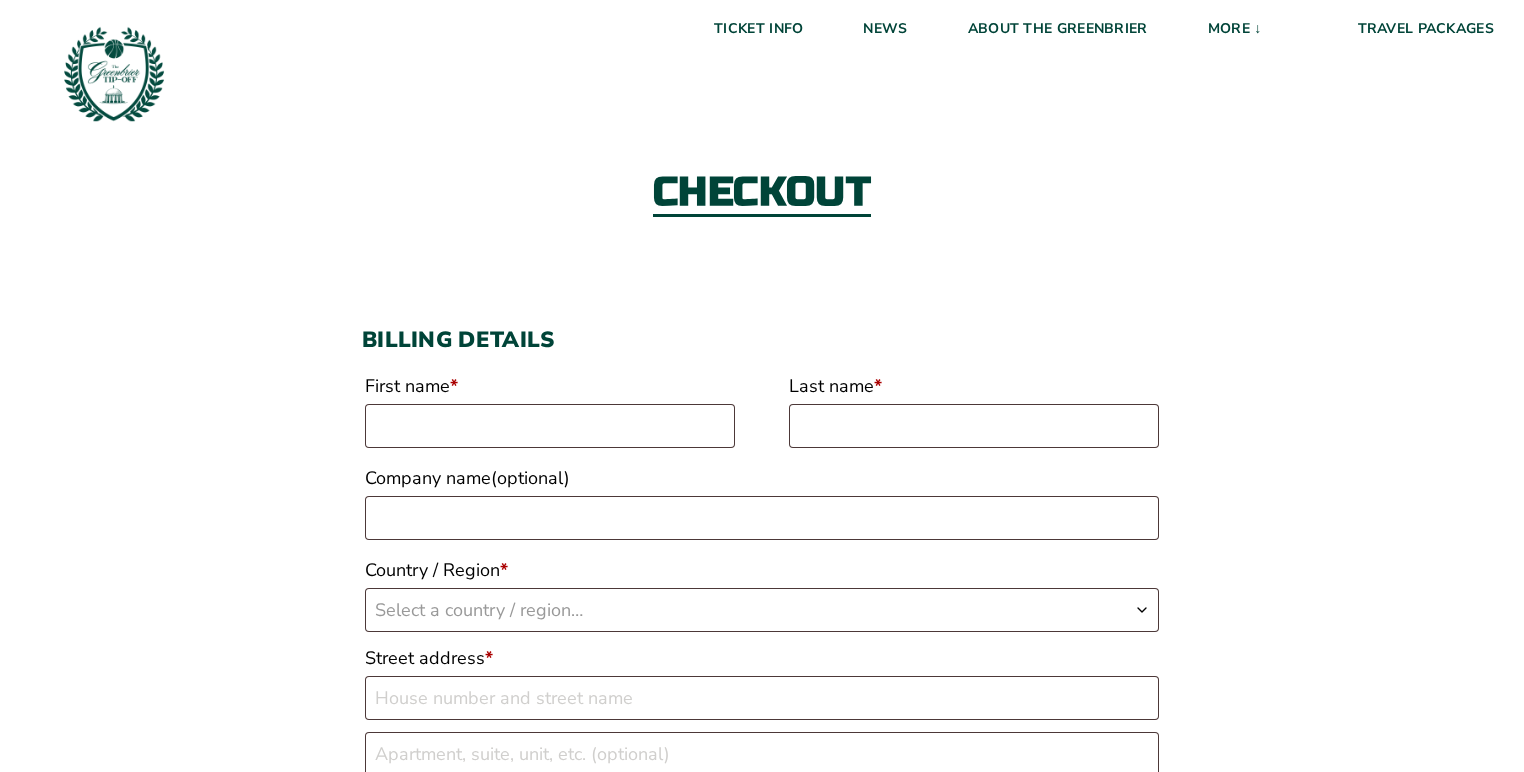 scroll, scrollTop: 0, scrollLeft: 0, axis: both 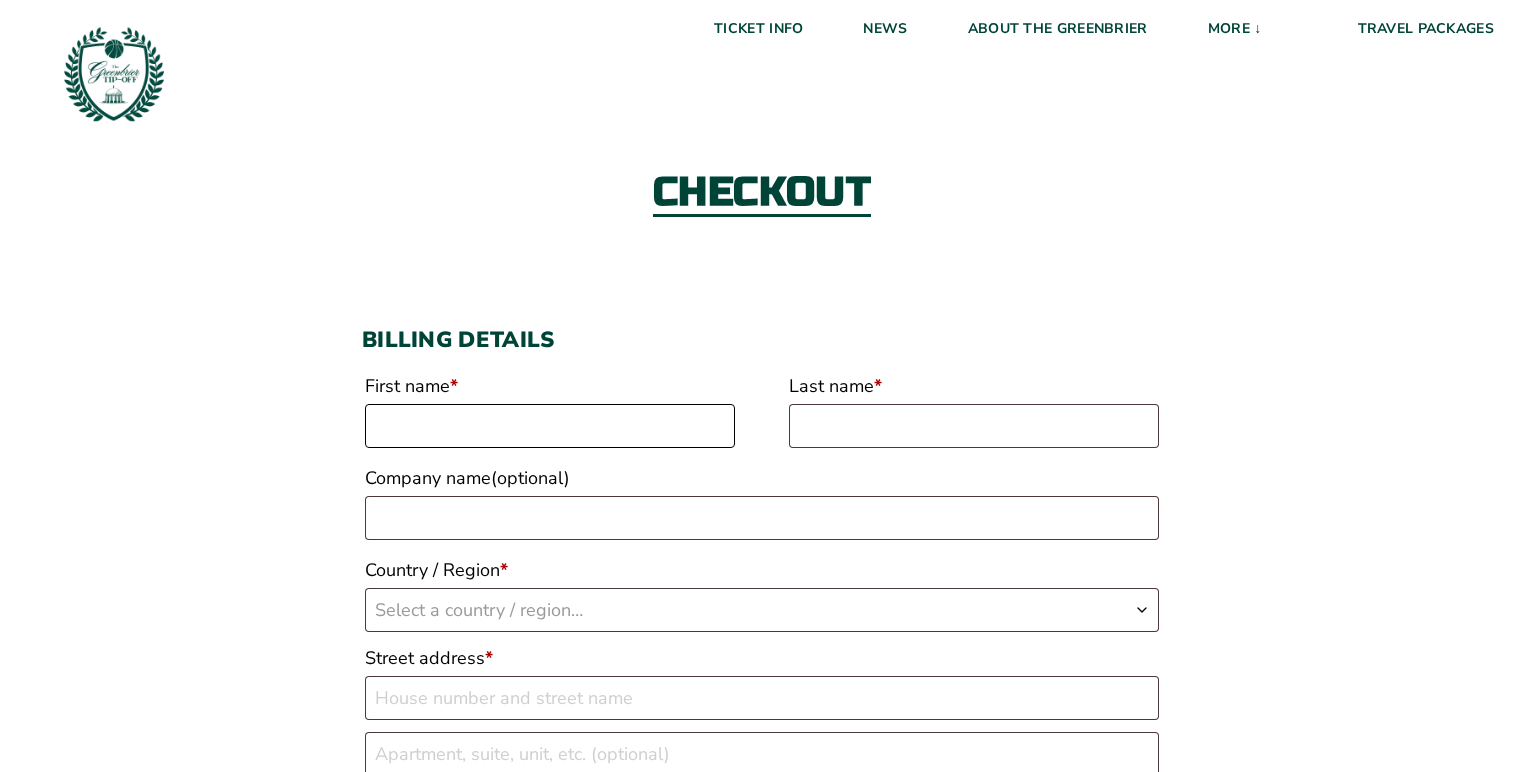 click on "First name  *" at bounding box center [550, 426] 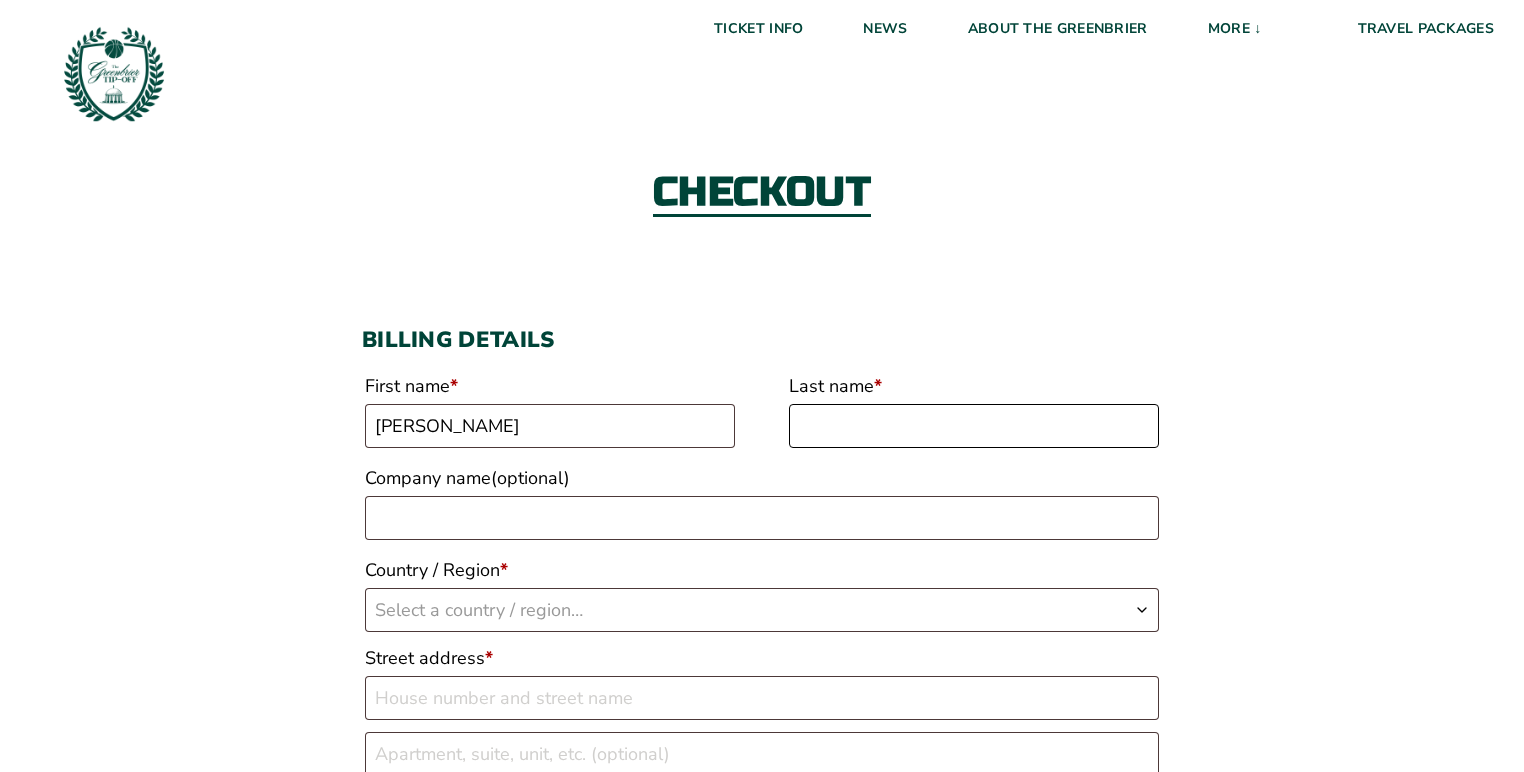 type on "Ryan" 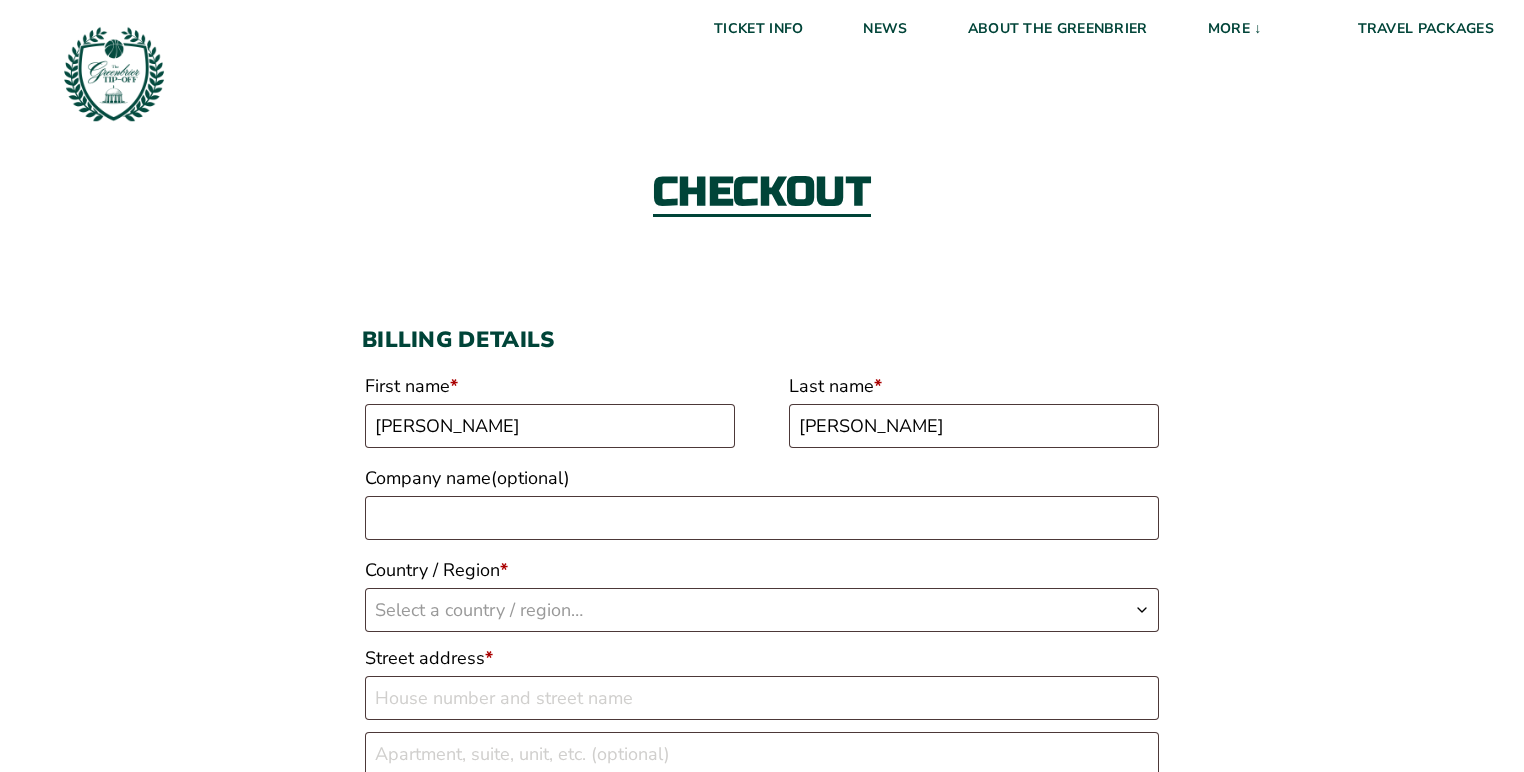 type on "PTQ" 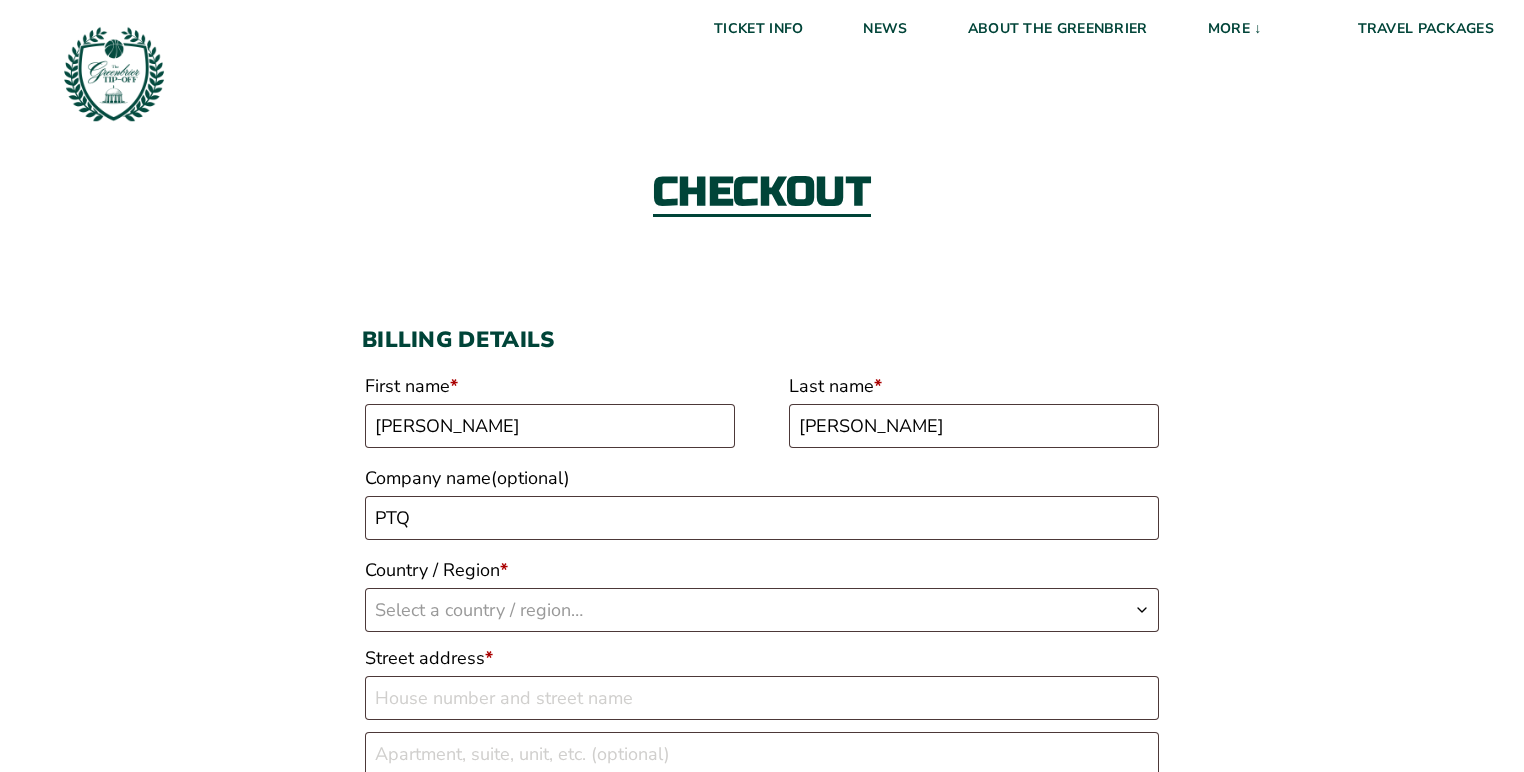 type on "16094622934" 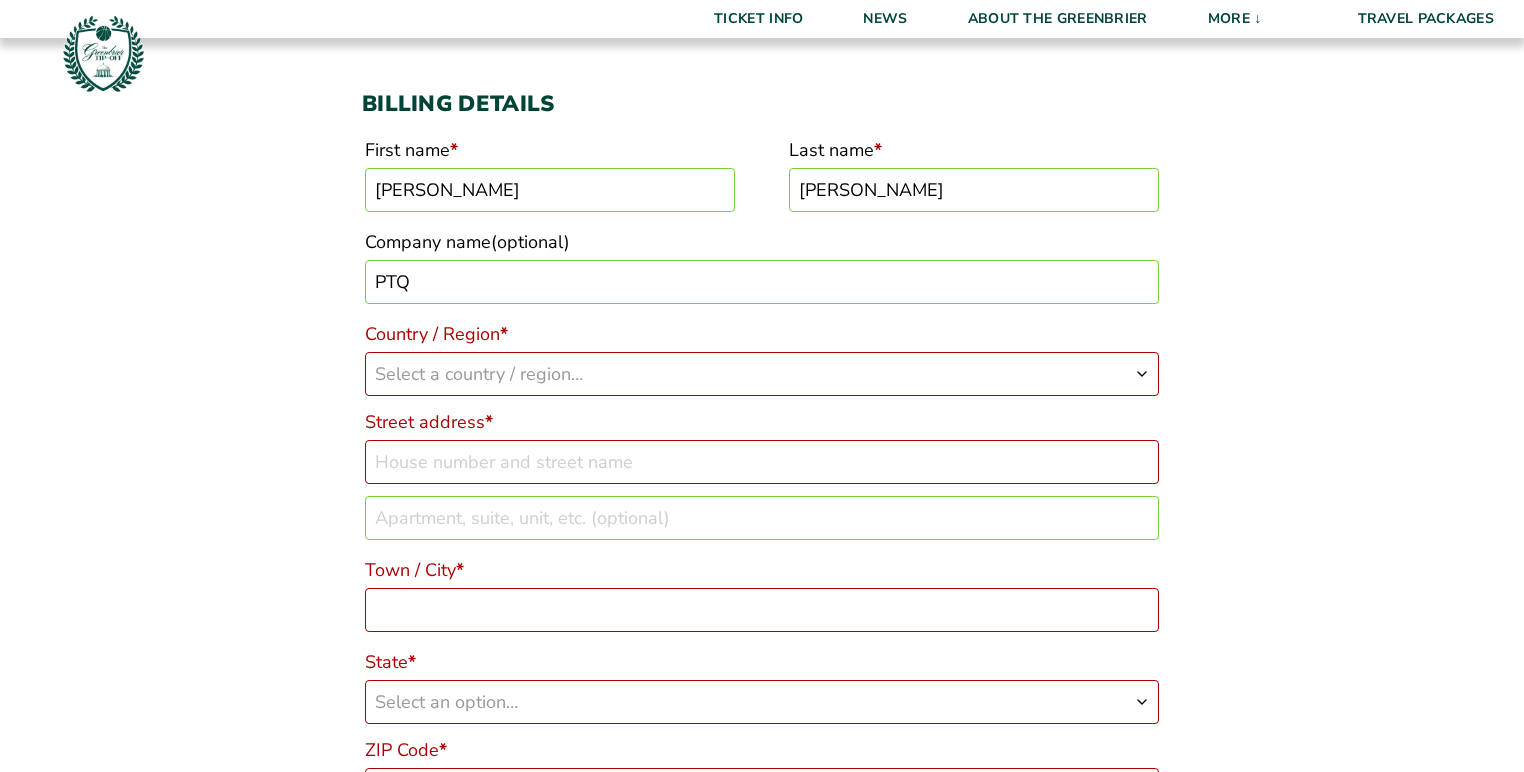 scroll, scrollTop: 234, scrollLeft: 0, axis: vertical 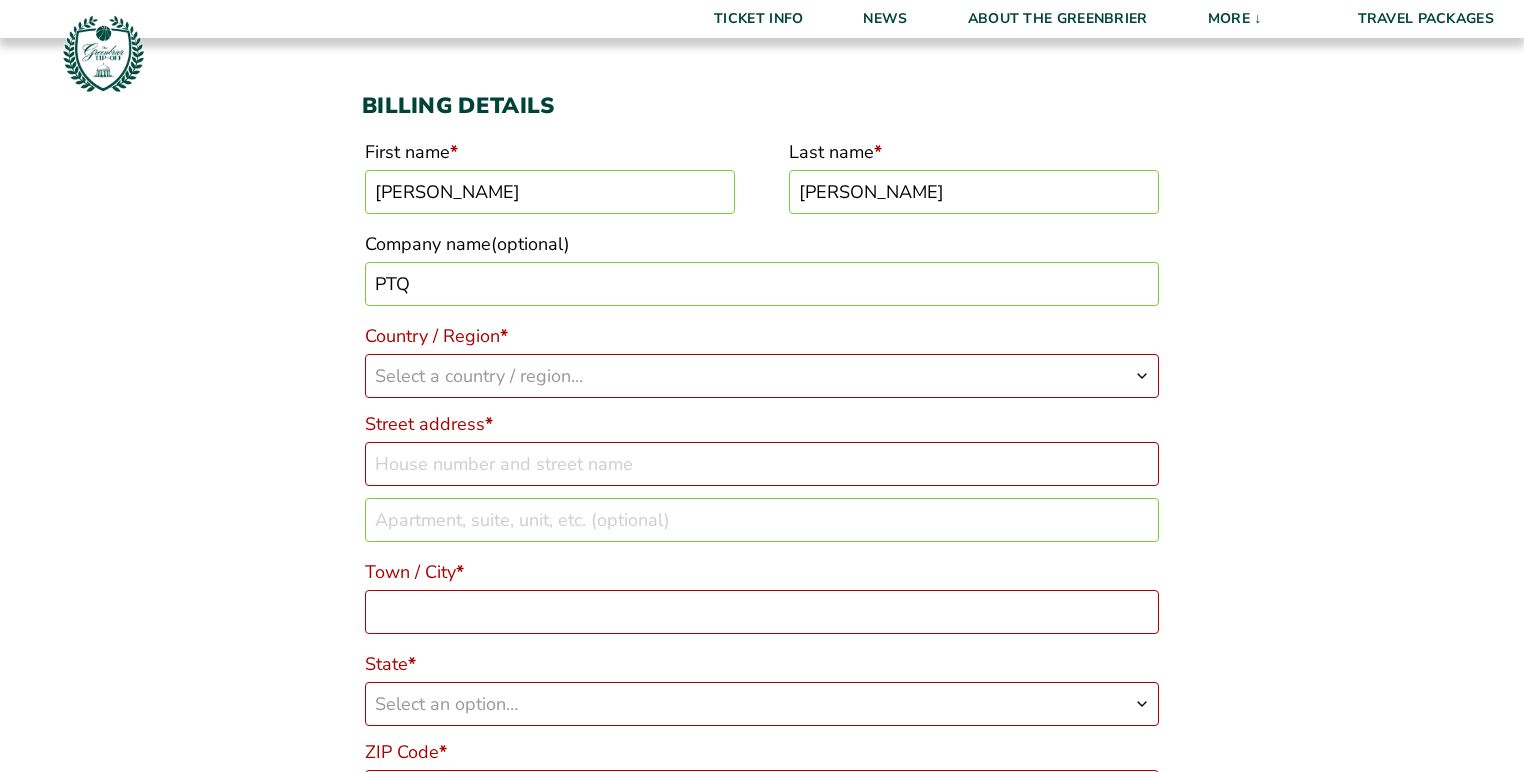 click on "PTQ" at bounding box center (762, 284) 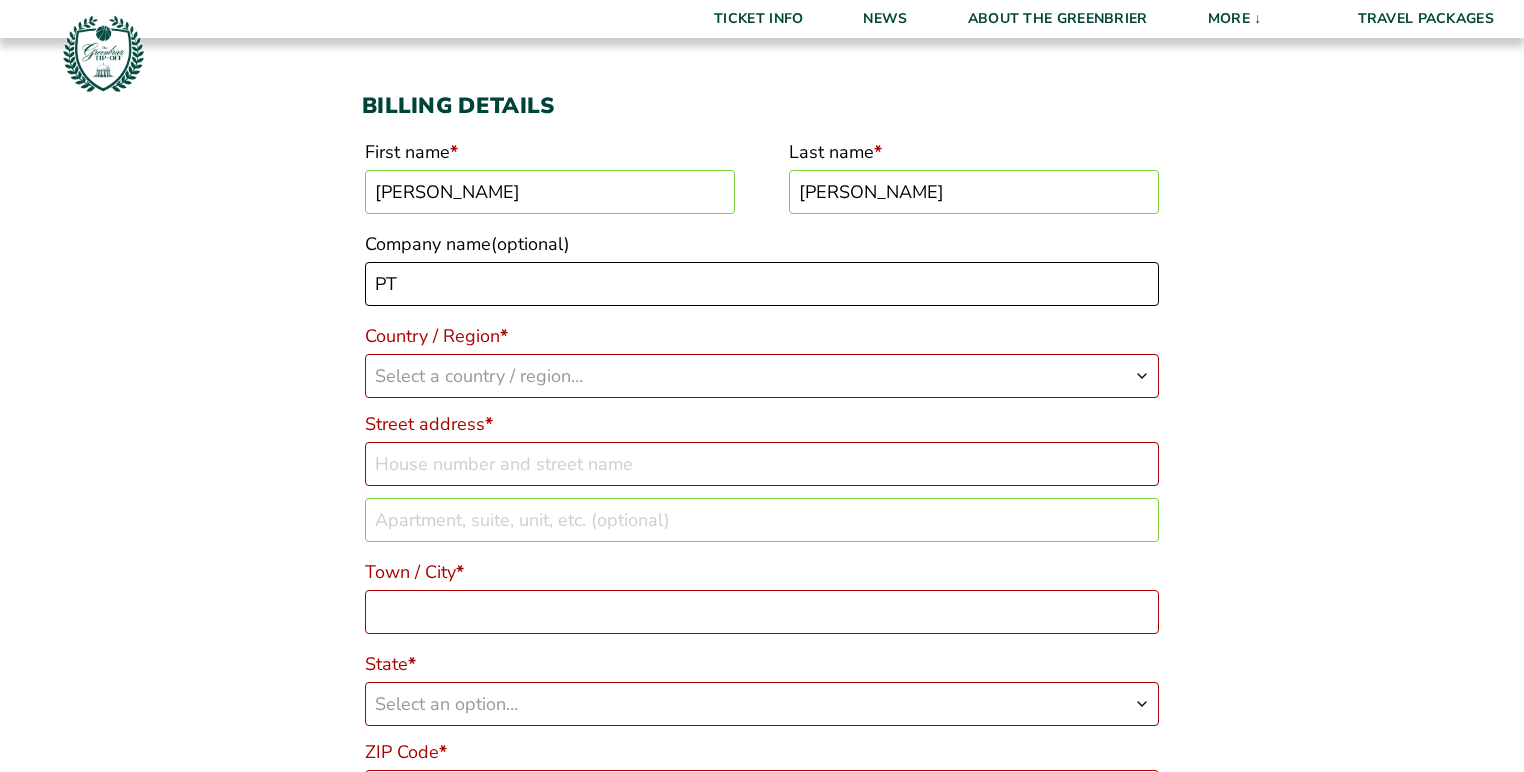 type on "P" 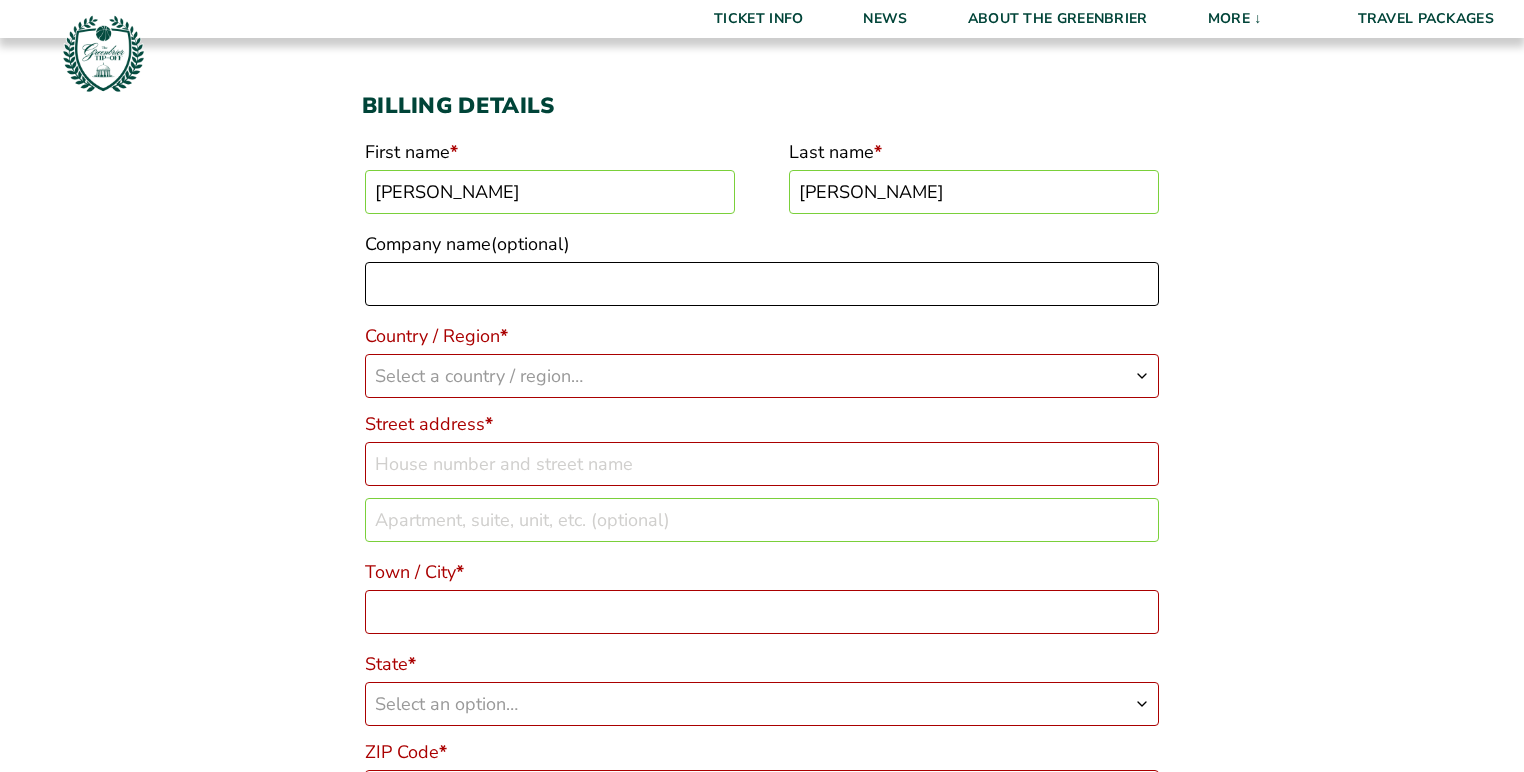 type 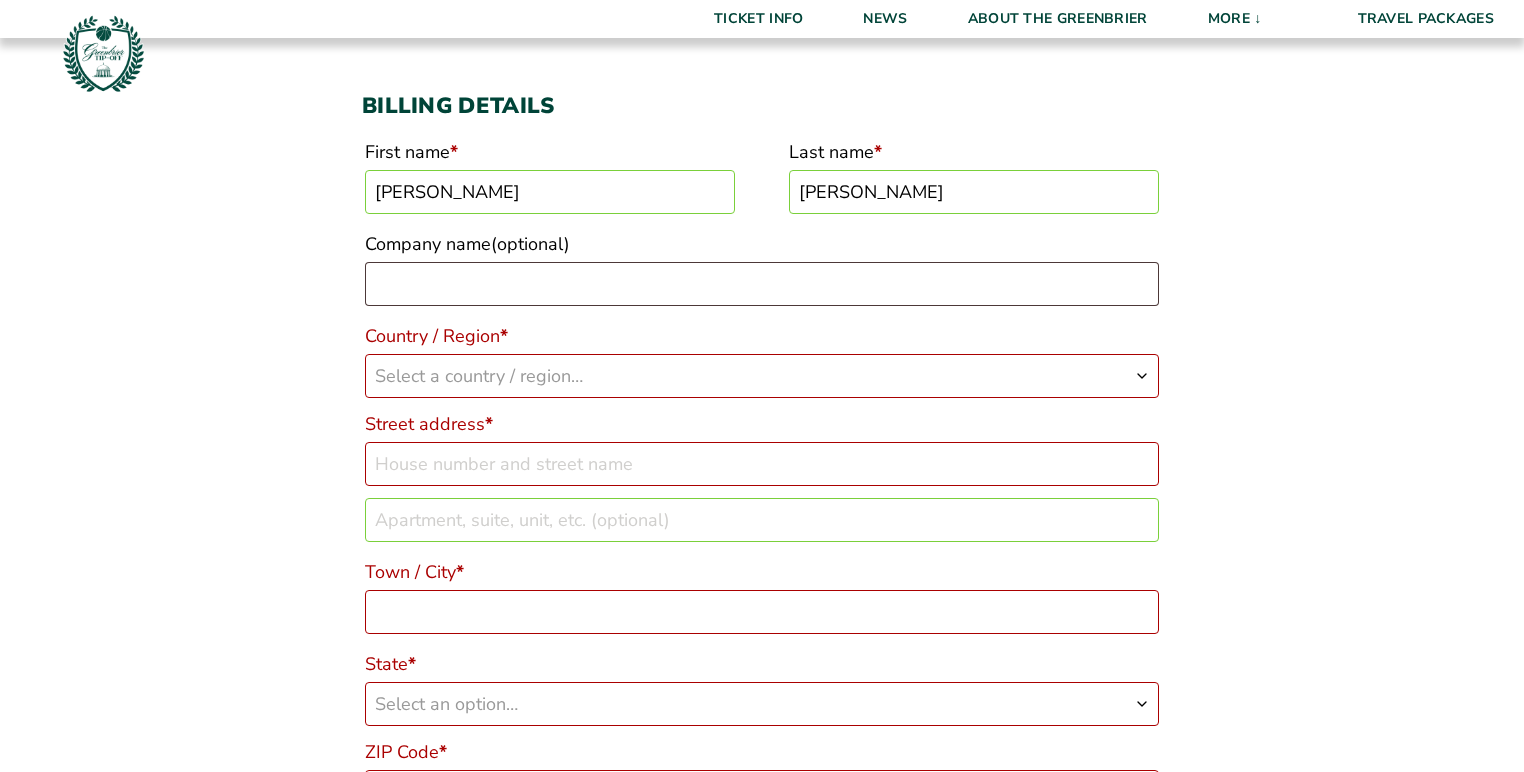 click on "Checkout
Discount Code:
Apply Code
Billing details
First name  * Patrick Last name  * Ryan Company name  (optional) Country / Region  * Select a country / region… Afghanistan Åland Islands Albania Algeria American Samoa Andorra Angola Anguilla Antarctica Antigua and Barbuda Argentina Armenia Aruba Australia Austria Azerbaijan Bahamas Bahrain Bangladesh Barbados Belarus Belau Belgium Belize Benin Bermuda Bhutan Bolivia Bonaire, Saint Eustatius and Saba Bosnia and Herzegovina Botswana Bouvet Island Brazil British Indian Ocean Territory Brunei Bulgaria Burkina Faso Burundi Cambodia Cameroon Canada Cape Verde Cayman Islands Central African Republic Chad Chile China Christmas Island Cocos (Keeling) Islands Colombia Comoros Congo (Brazzaville) Congo (Kinshasa) Cook Islands Costa Rica Croatia Cuba Curaçao Cyprus Czech Republic Denmark Djibouti Dominica Ecuador Egypt * *" at bounding box center [762, 1174] 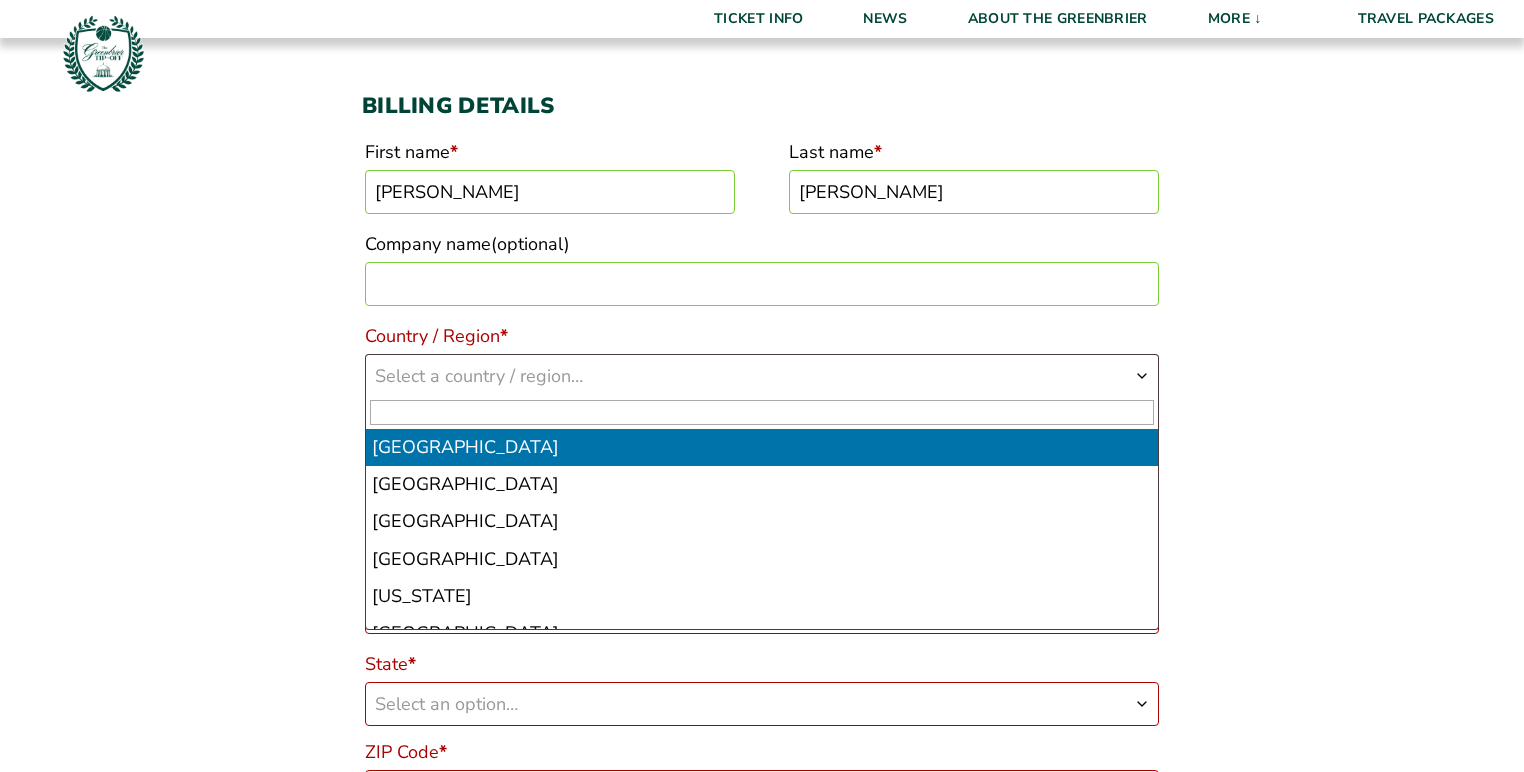 click on "Select a country / region…" at bounding box center [479, 376] 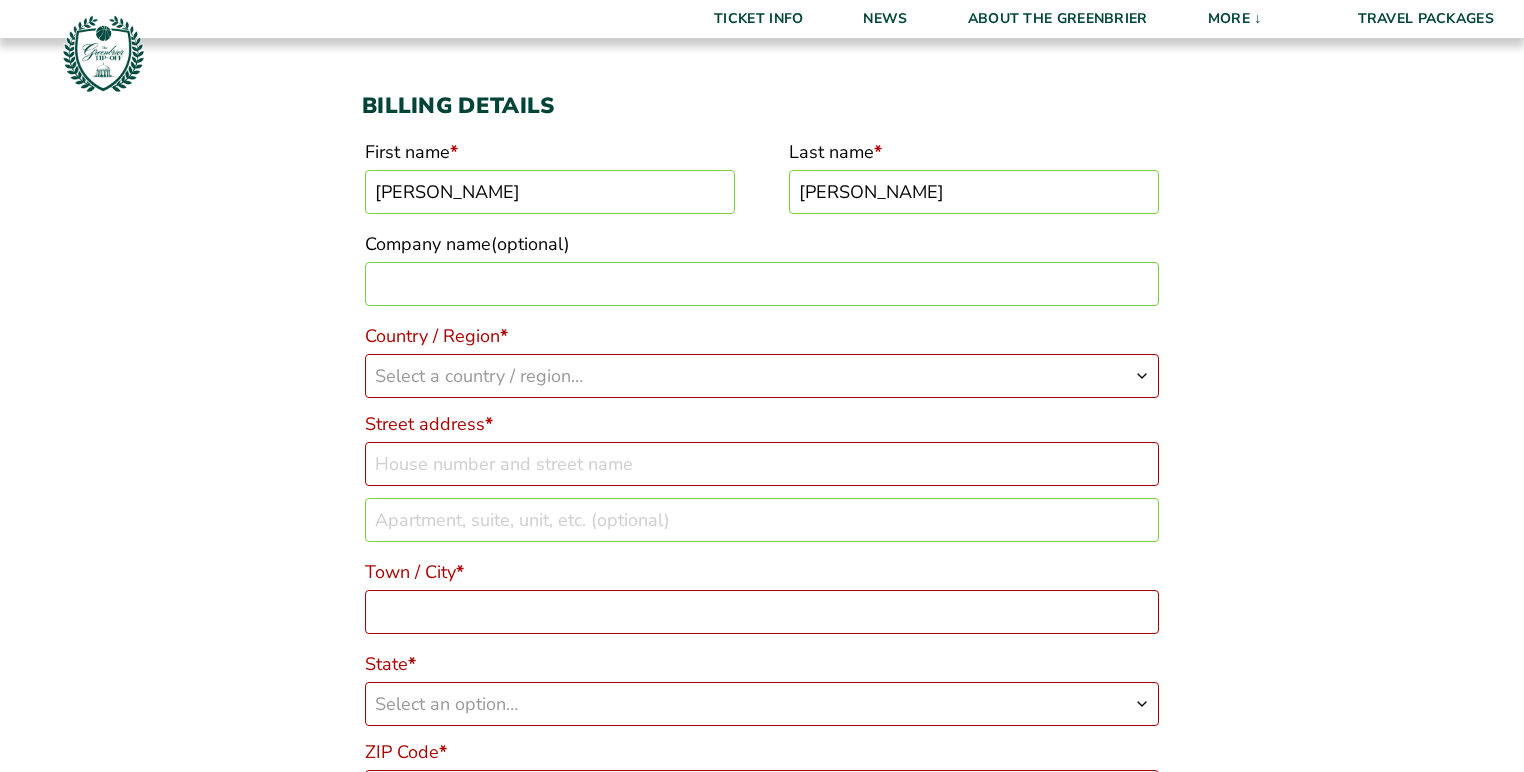 click on "Checkout
Discount Code:
Apply Code
Billing details
First name  * Patrick Last name  * Ryan Company name  (optional) Country / Region  * Select a country / region… Afghanistan Åland Islands Albania Algeria American Samoa Andorra Angola Anguilla Antarctica Antigua and Barbuda Argentina Armenia Aruba Australia Austria Azerbaijan Bahamas Bahrain Bangladesh Barbados Belarus Belau Belgium Belize Benin Bermuda Bhutan Bolivia Bonaire, Saint Eustatius and Saba Bosnia and Herzegovina Botswana Bouvet Island Brazil British Indian Ocean Territory Brunei Bulgaria Burkina Faso Burundi Cambodia Cameroon Canada Cape Verde Cayman Islands Central African Republic Chad Chile China Christmas Island Cocos (Keeling) Islands Colombia Comoros Congo (Brazzaville) Congo (Kinshasa) Cook Islands Costa Rica Croatia Cuba Curaçao Cyprus Czech Republic Denmark Djibouti Dominica Ecuador Egypt * *" at bounding box center [762, 1174] 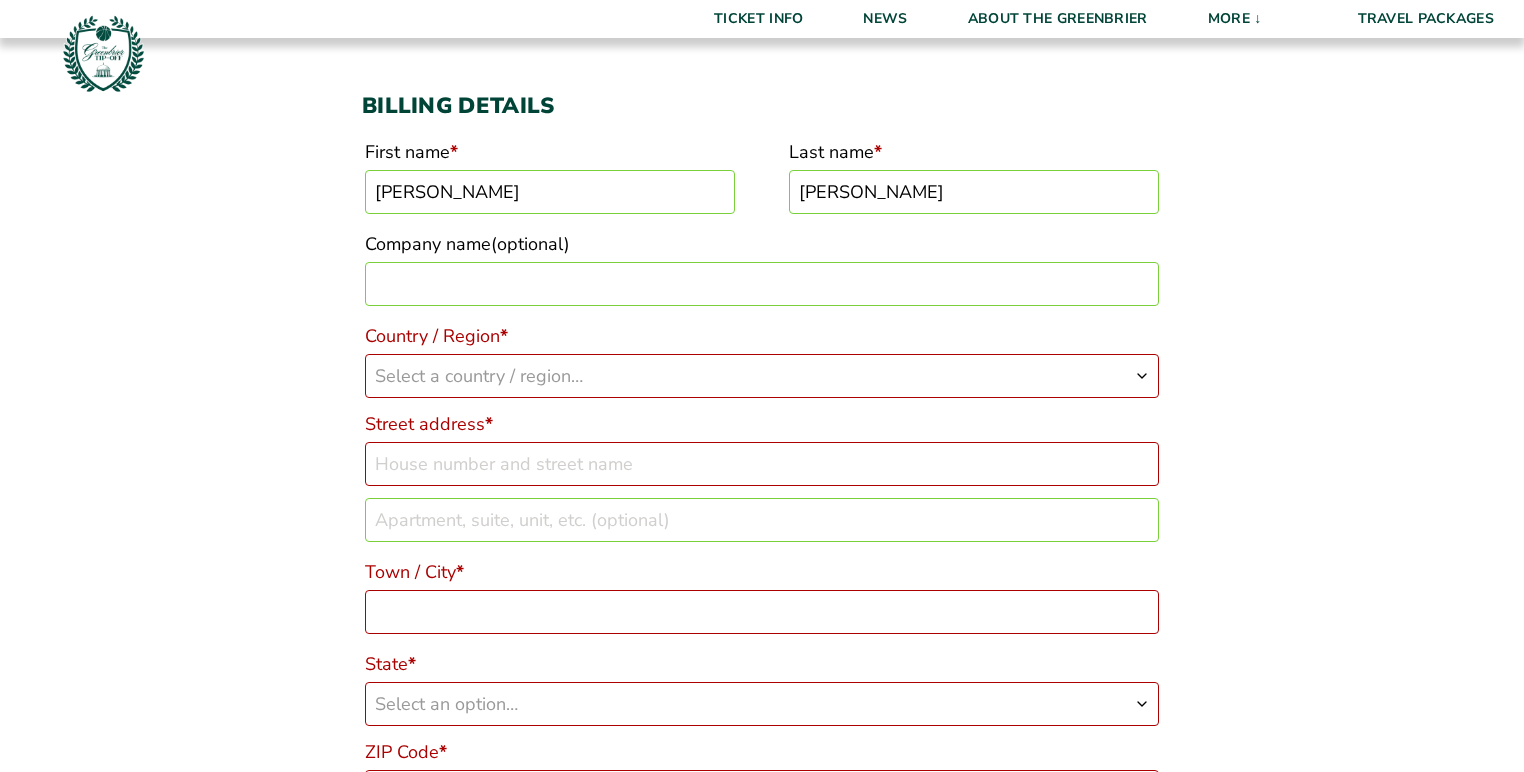 click on "Select a country / region…" at bounding box center [479, 376] 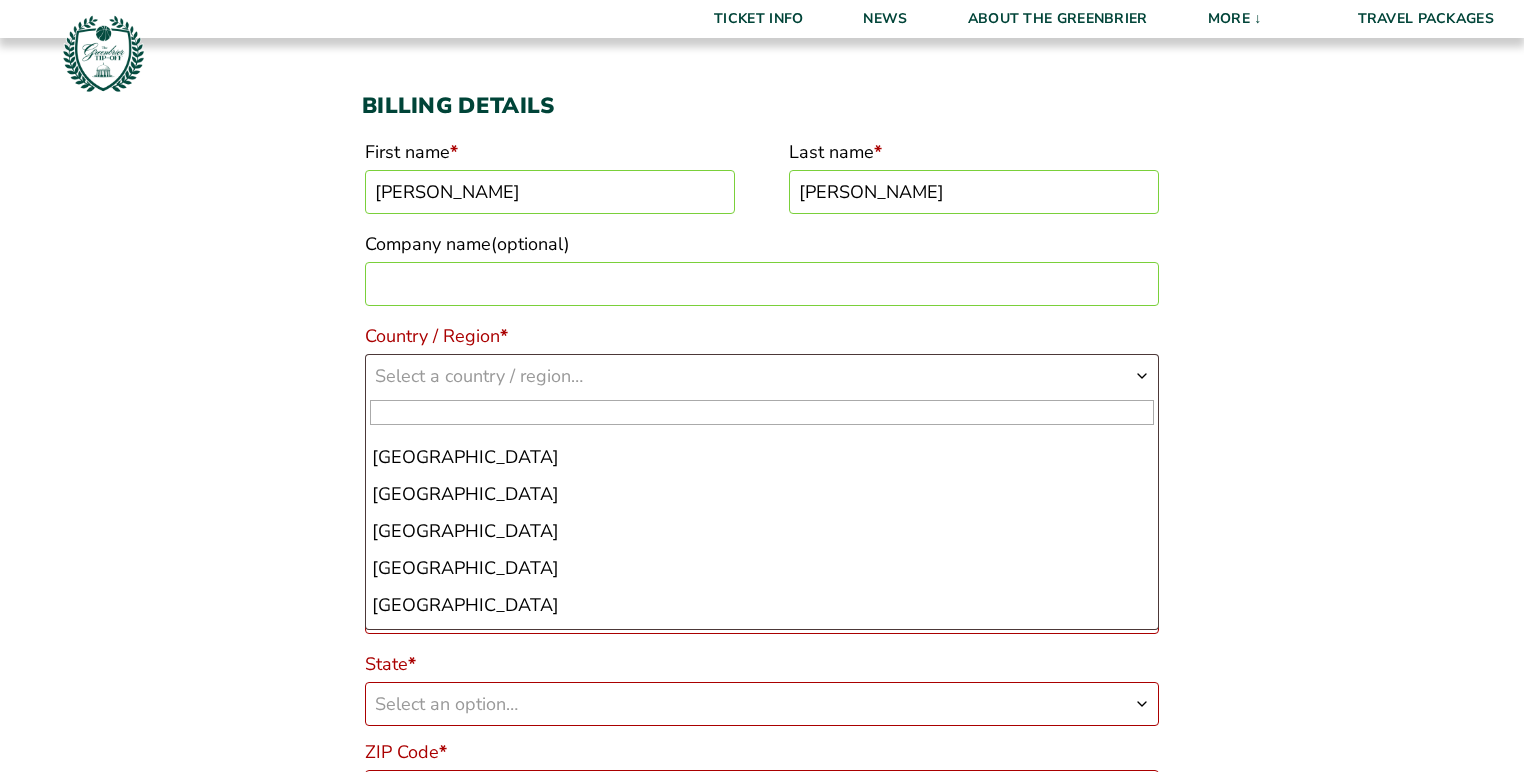 scroll, scrollTop: 720, scrollLeft: 0, axis: vertical 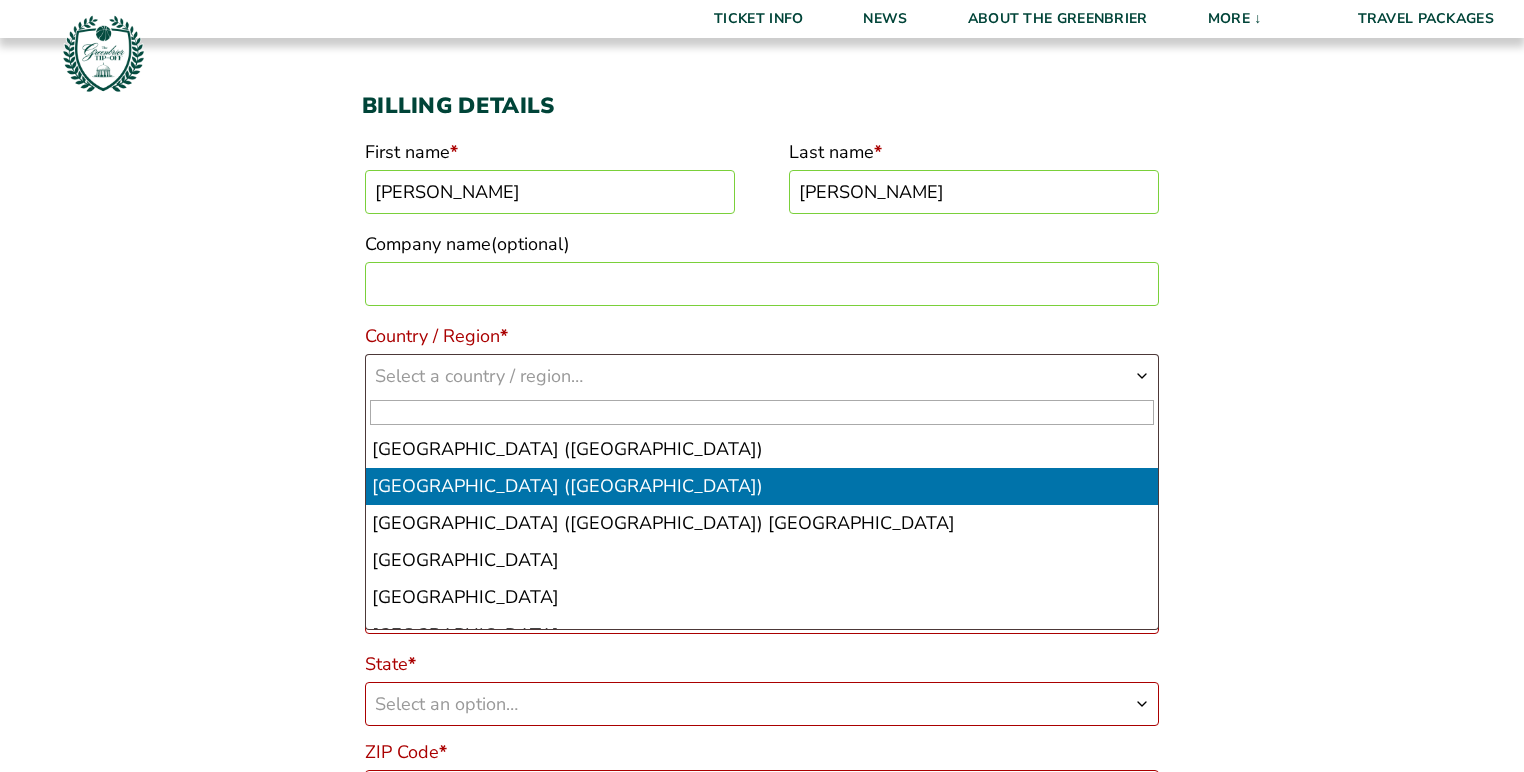 select on "US" 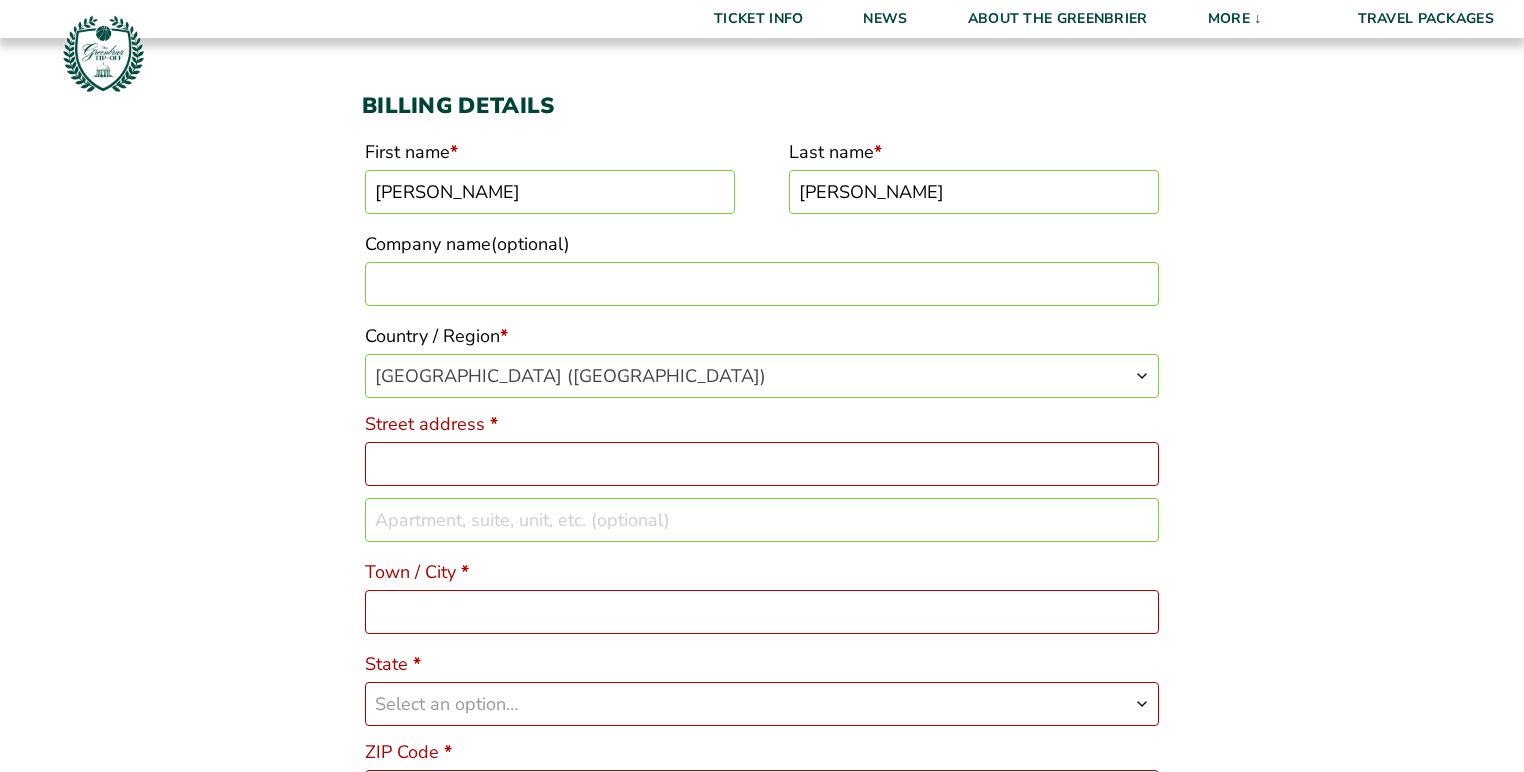 click on "Street address   *" at bounding box center [762, 464] 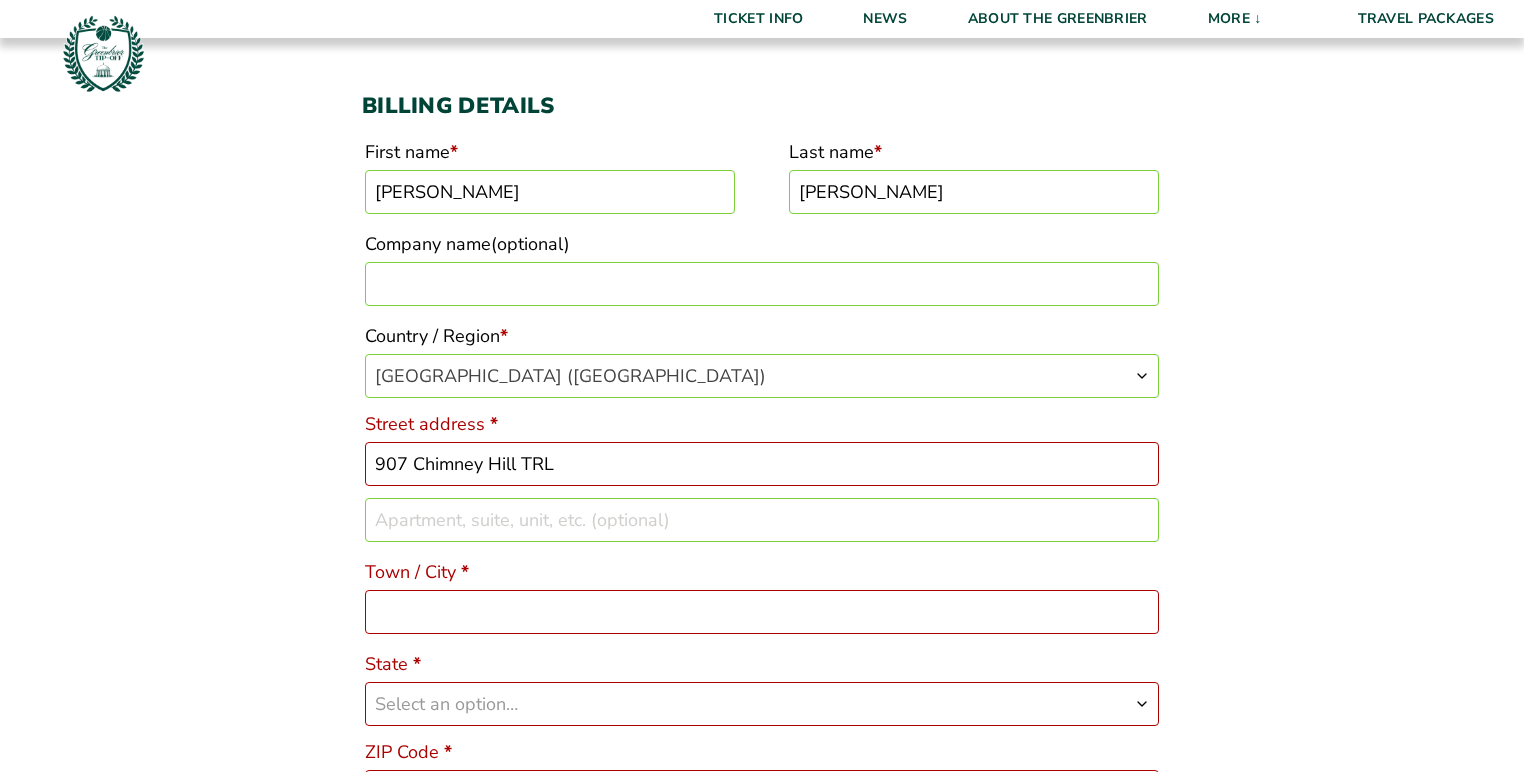 type on "PTQ" 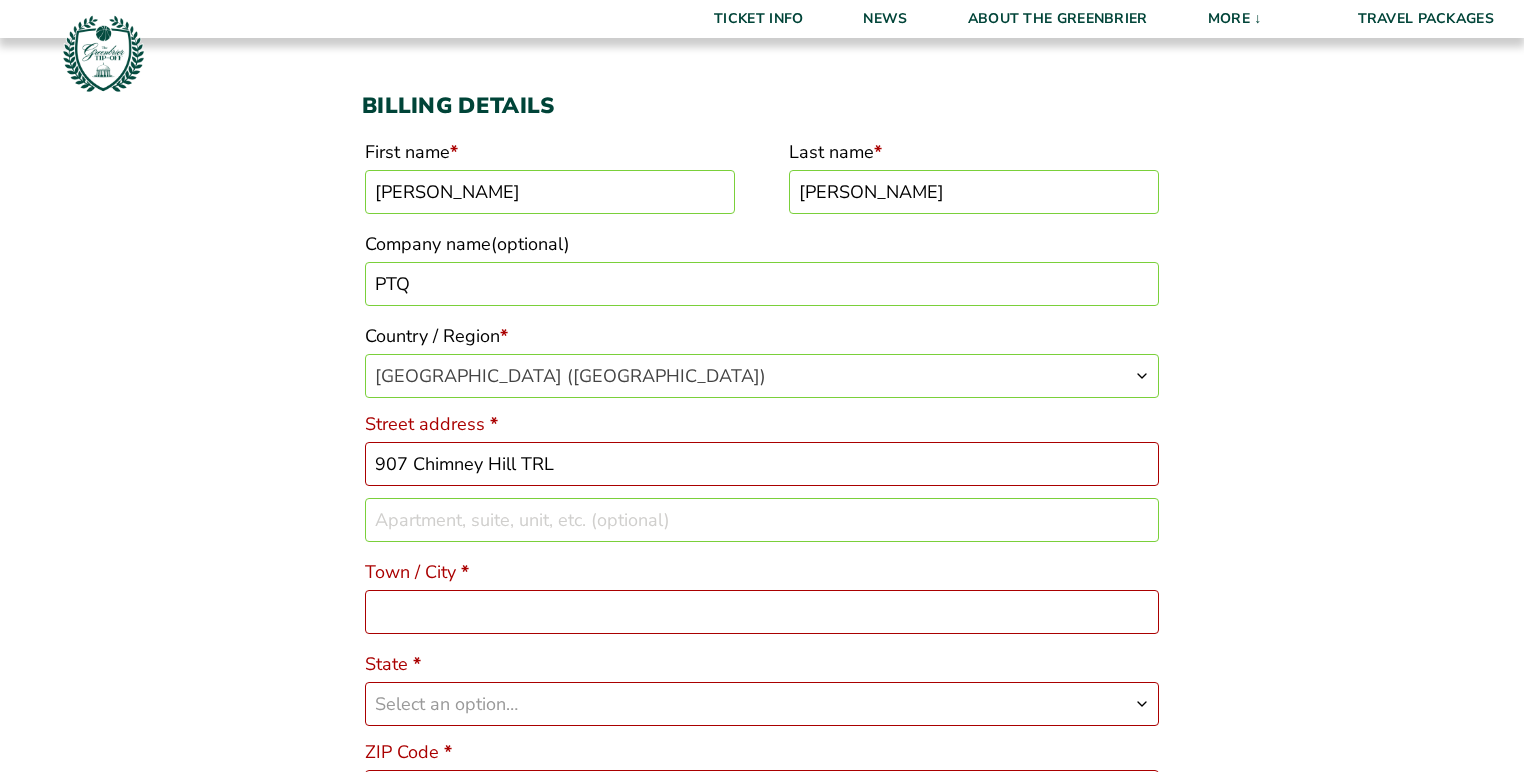 type on "Southlake" 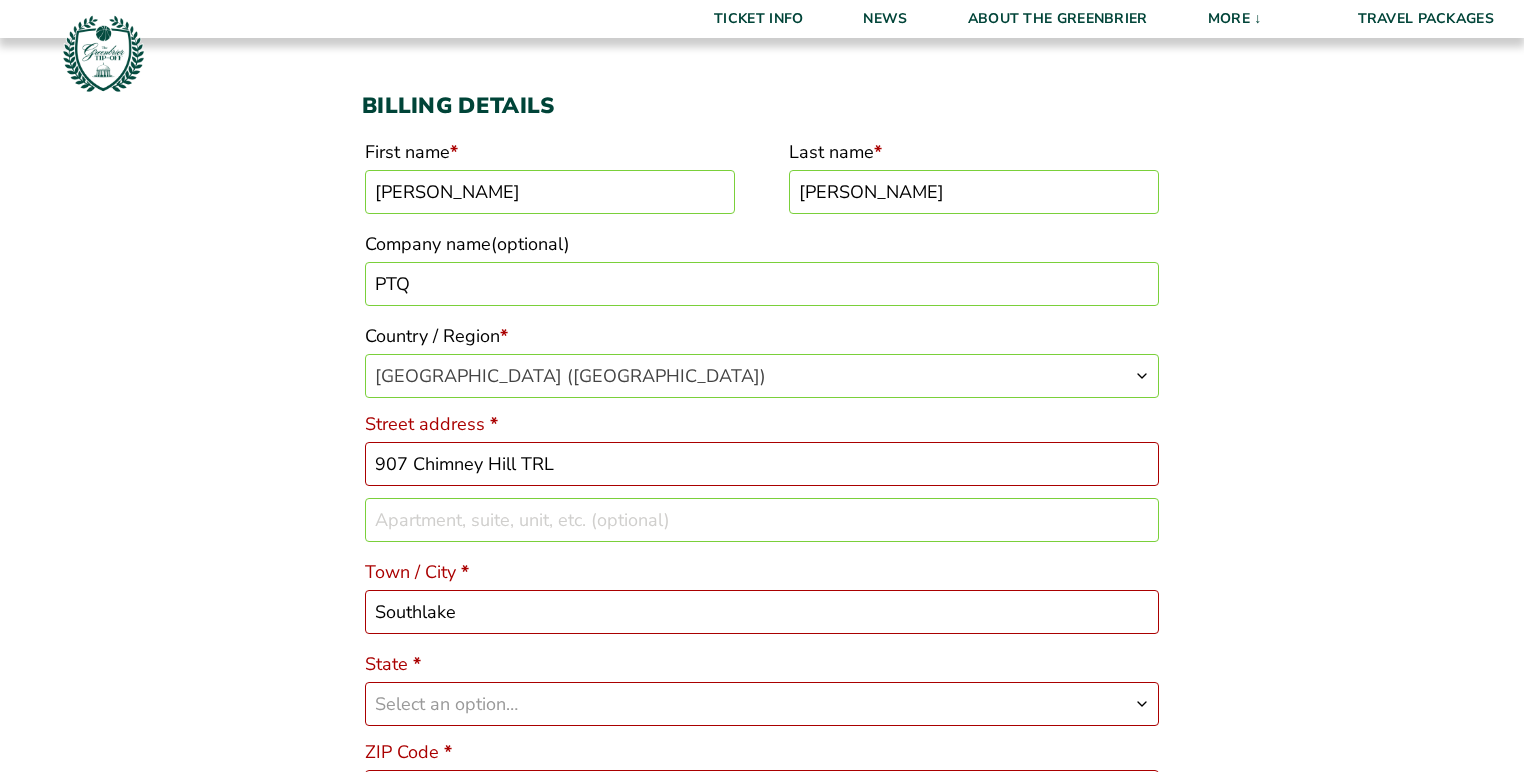 select on "TX" 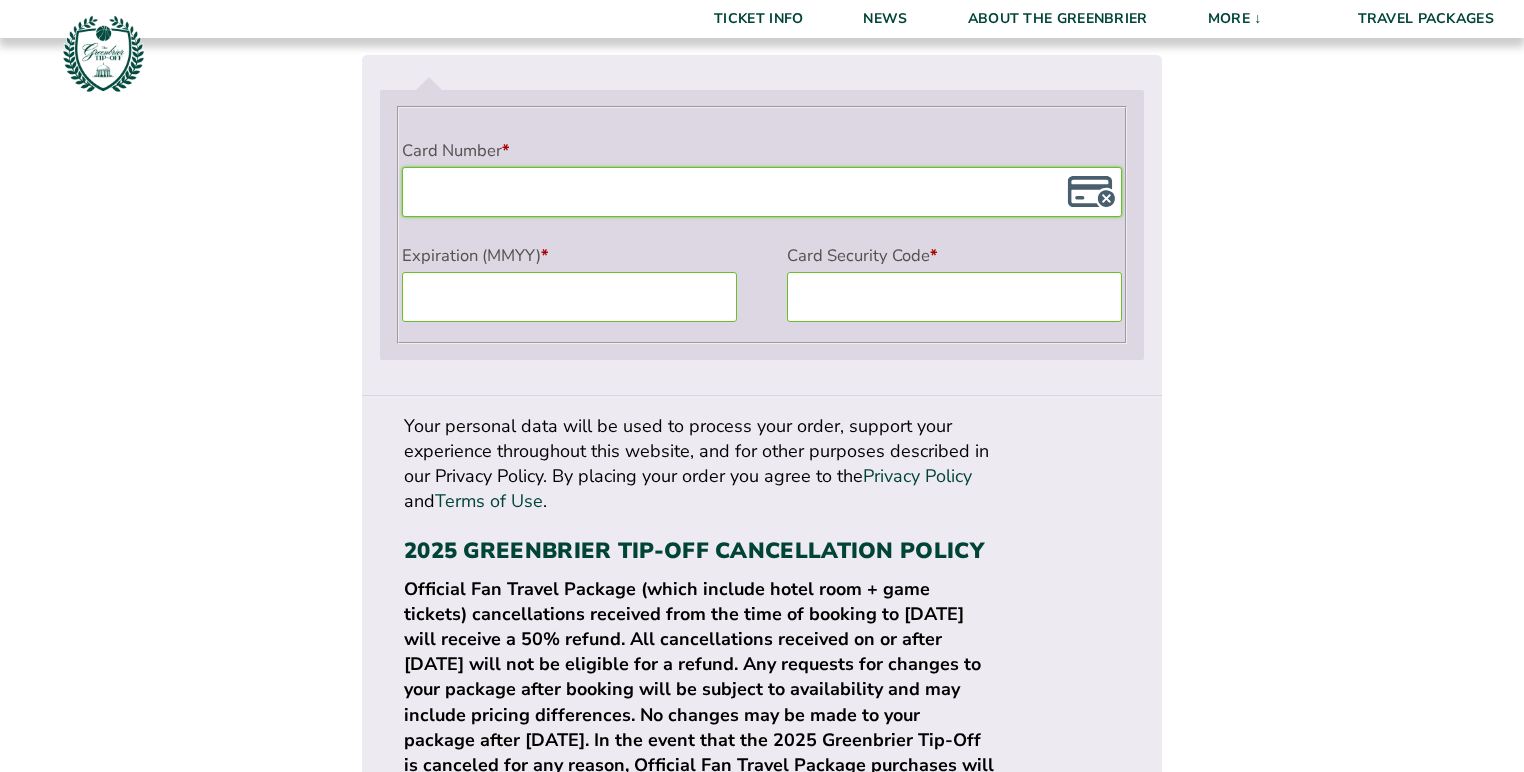 scroll, scrollTop: 2074, scrollLeft: 0, axis: vertical 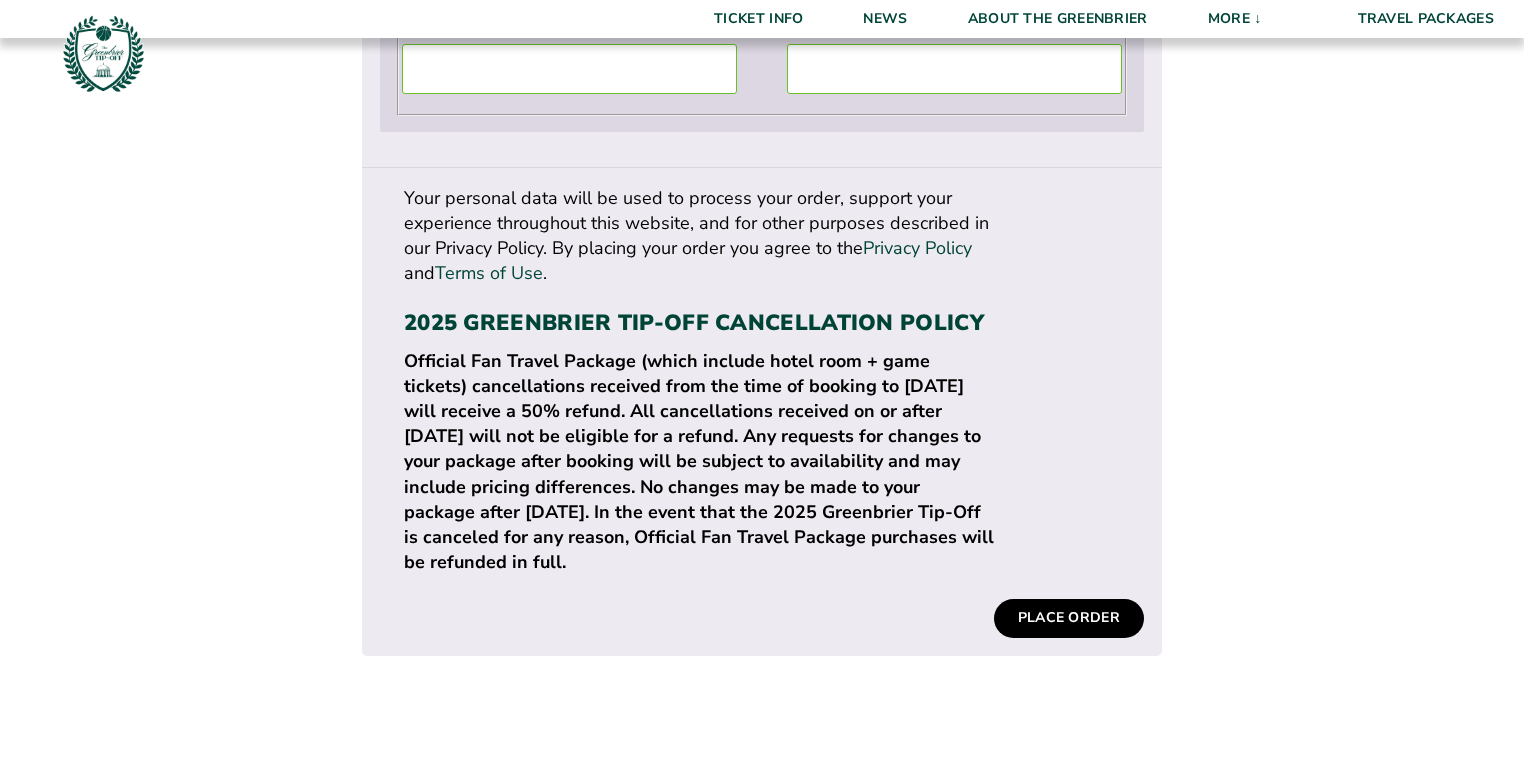 click on "Place order" at bounding box center [1069, 618] 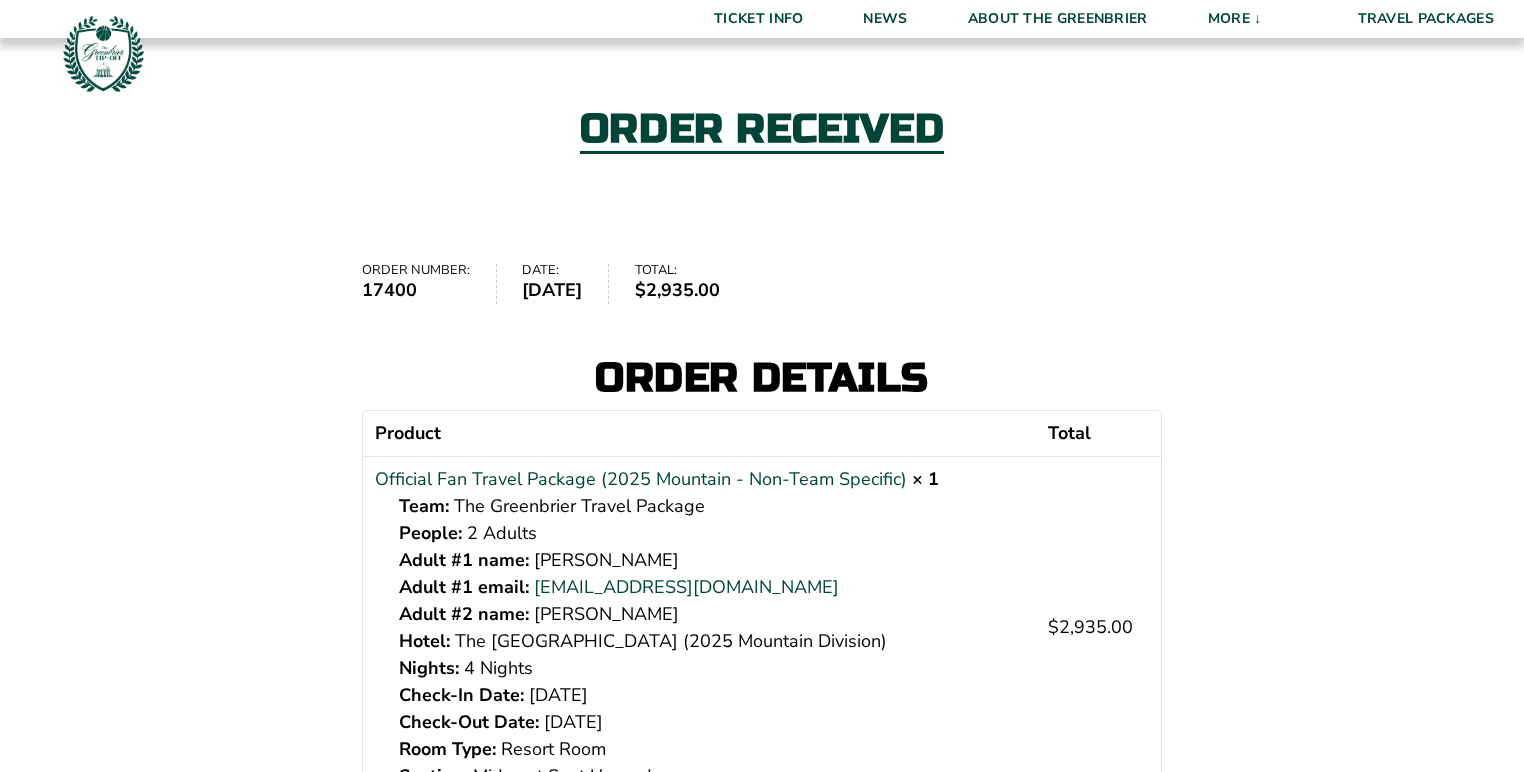 scroll, scrollTop: 0, scrollLeft: 0, axis: both 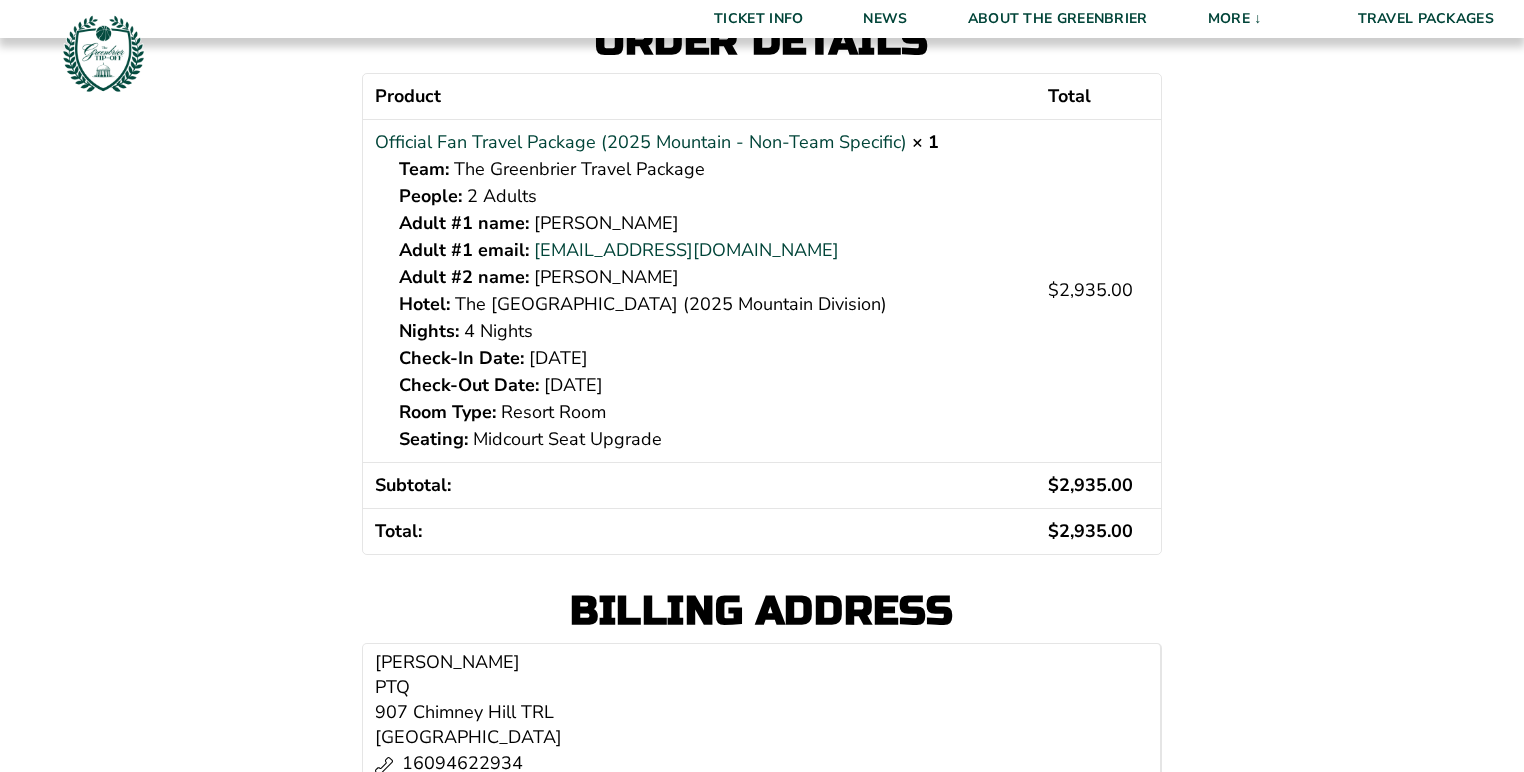 click on "Order received
Order number:					 17400
Date:					 July 28, 2025
Total:					 $ 2,935.00
Order details
Product
Total
Official Fan Travel Package (2025 Mountain - Non-Team Specific)   × 1 Team:   The Greenbrier Travel Package People:   2 Adults Adult #1 name:   Patrick Ryan Adult #1 email:   ptkryn@aol.com Adult #2 name:   Mika Ryan Hotel:   The Greenbrier Resort (2025 Mountain Division) Nights:   4 Nights Check-In Date:   November 20, 2025 Check-Out Date:   November 24, 2025 Room Type:   Resort Room  Seating:   Midcourt Seat Upgrade
$ 2,935.00
Subtotal:
$ 2,935.00
Total:
$ 2,935.00
Billing address
Patrick Ryan PTQ 907 Chimney Hill TRL Southlake, TX 76092
16094622934" at bounding box center [762, 259] 